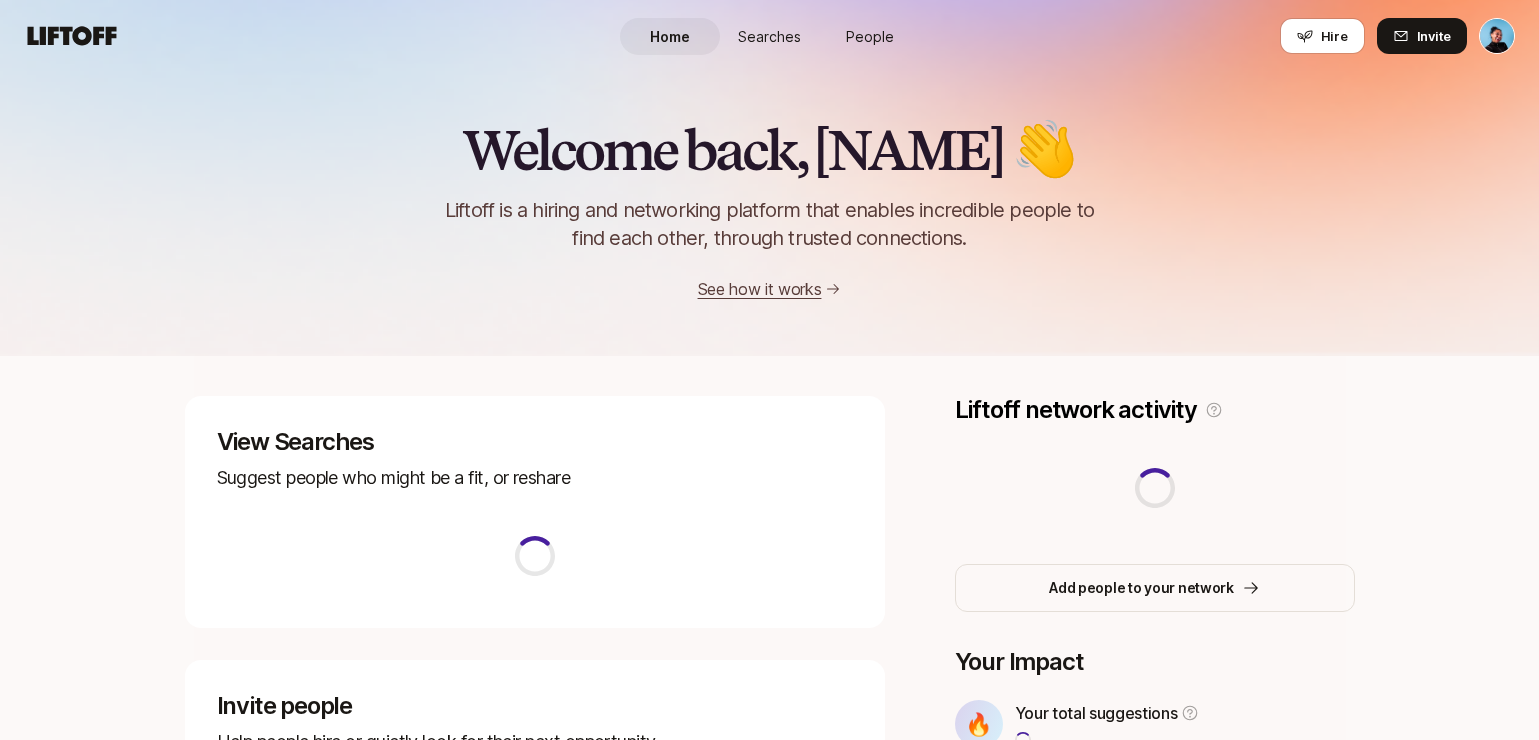 scroll, scrollTop: 0, scrollLeft: 0, axis: both 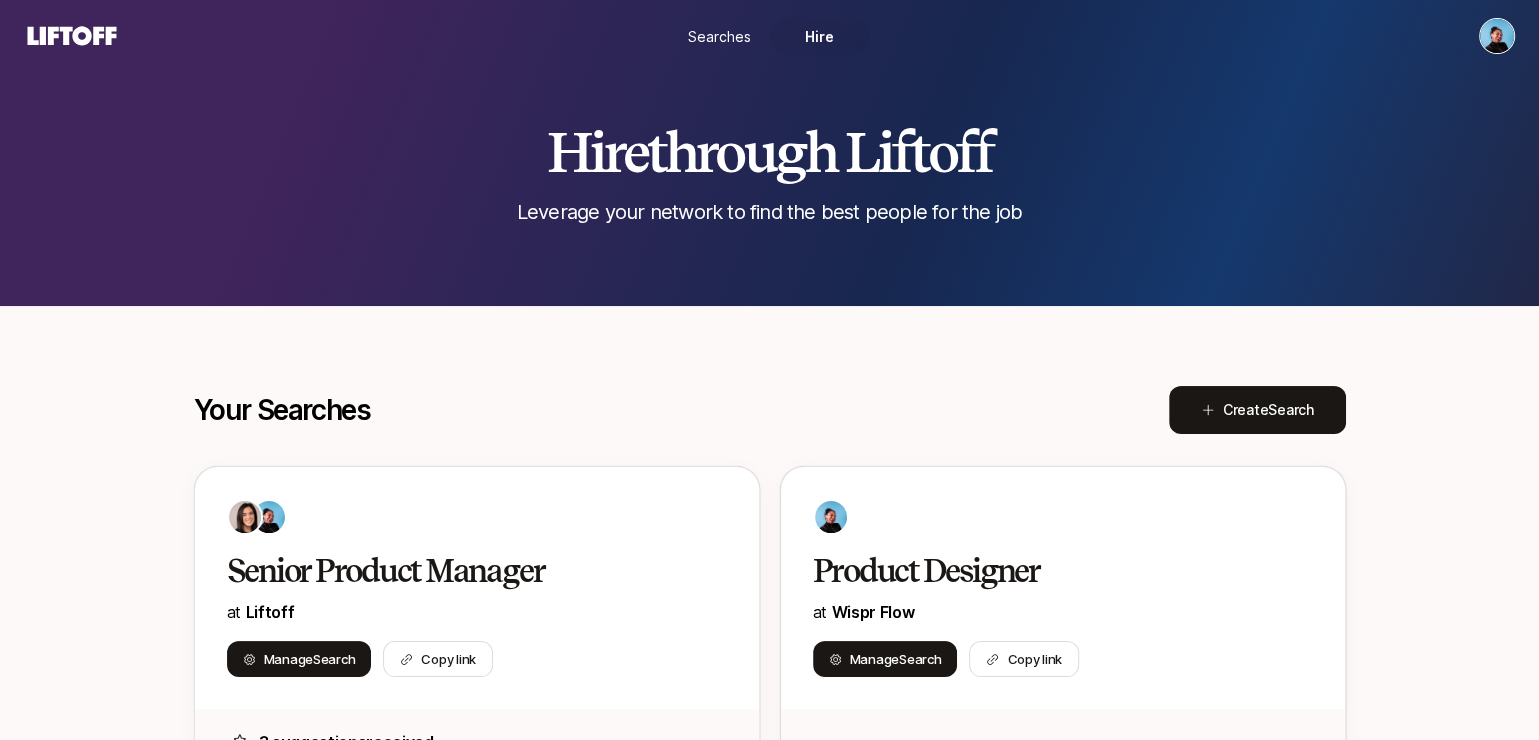 click on "Hire" at bounding box center [819, 36] 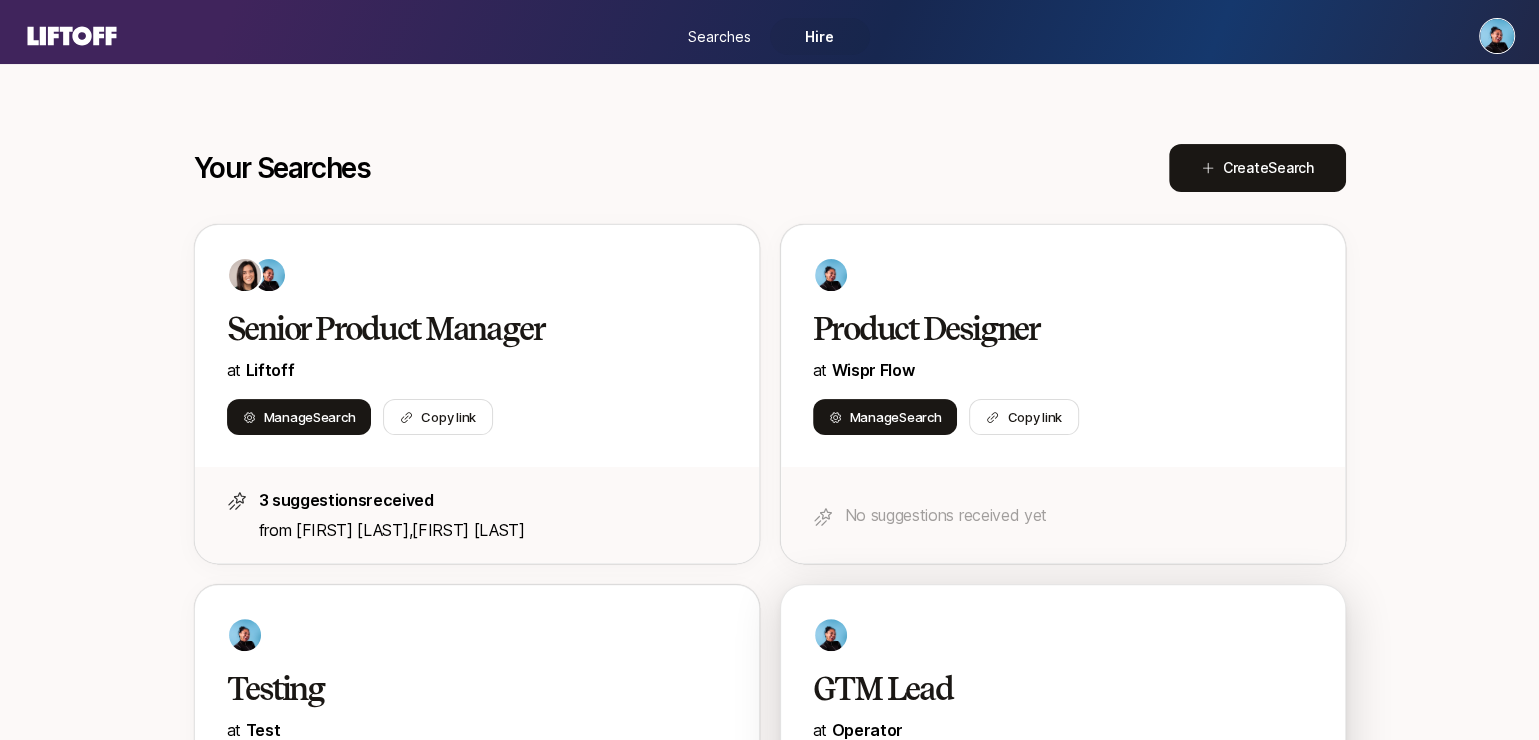 scroll, scrollTop: 276, scrollLeft: 0, axis: vertical 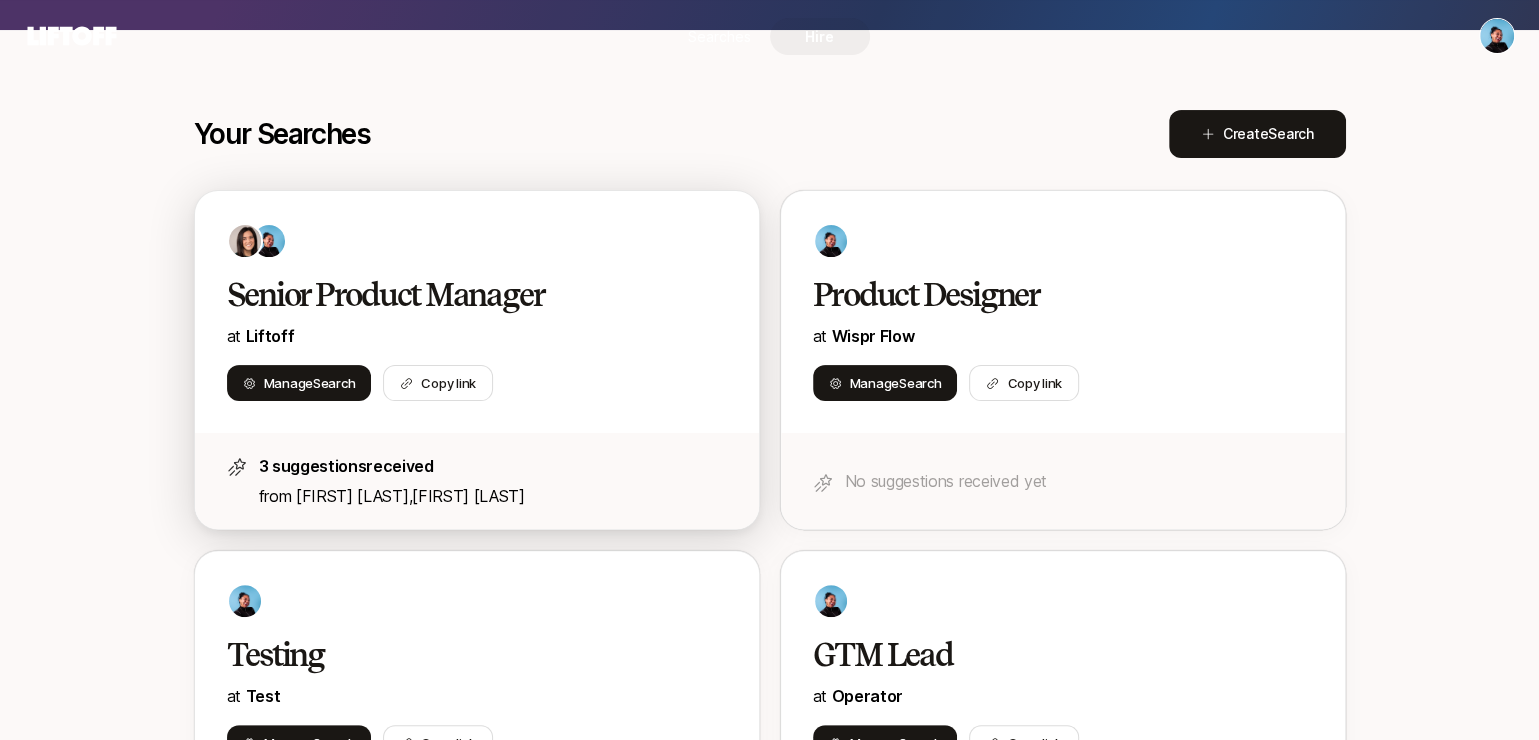 click at bounding box center (477, 241) 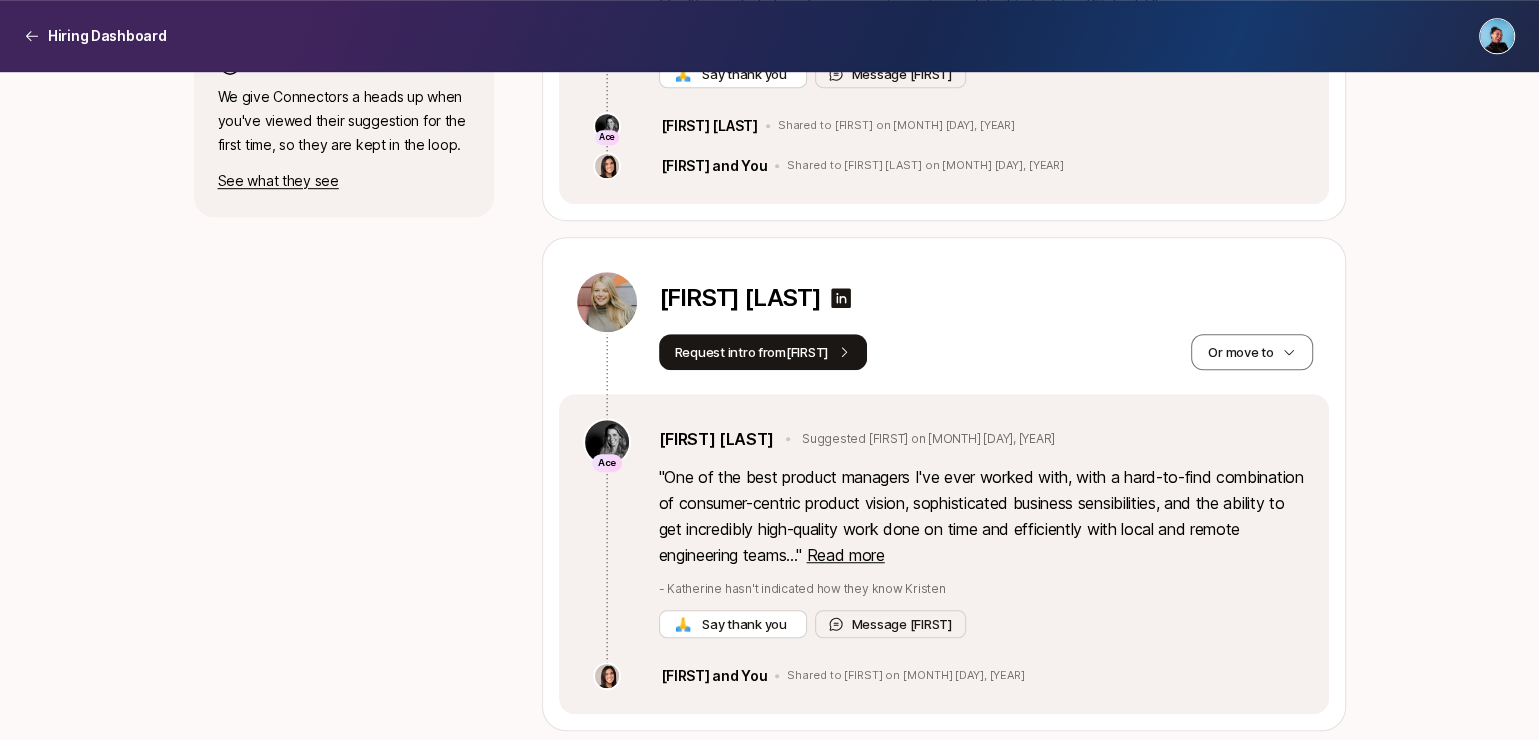 scroll, scrollTop: 1003, scrollLeft: 0, axis: vertical 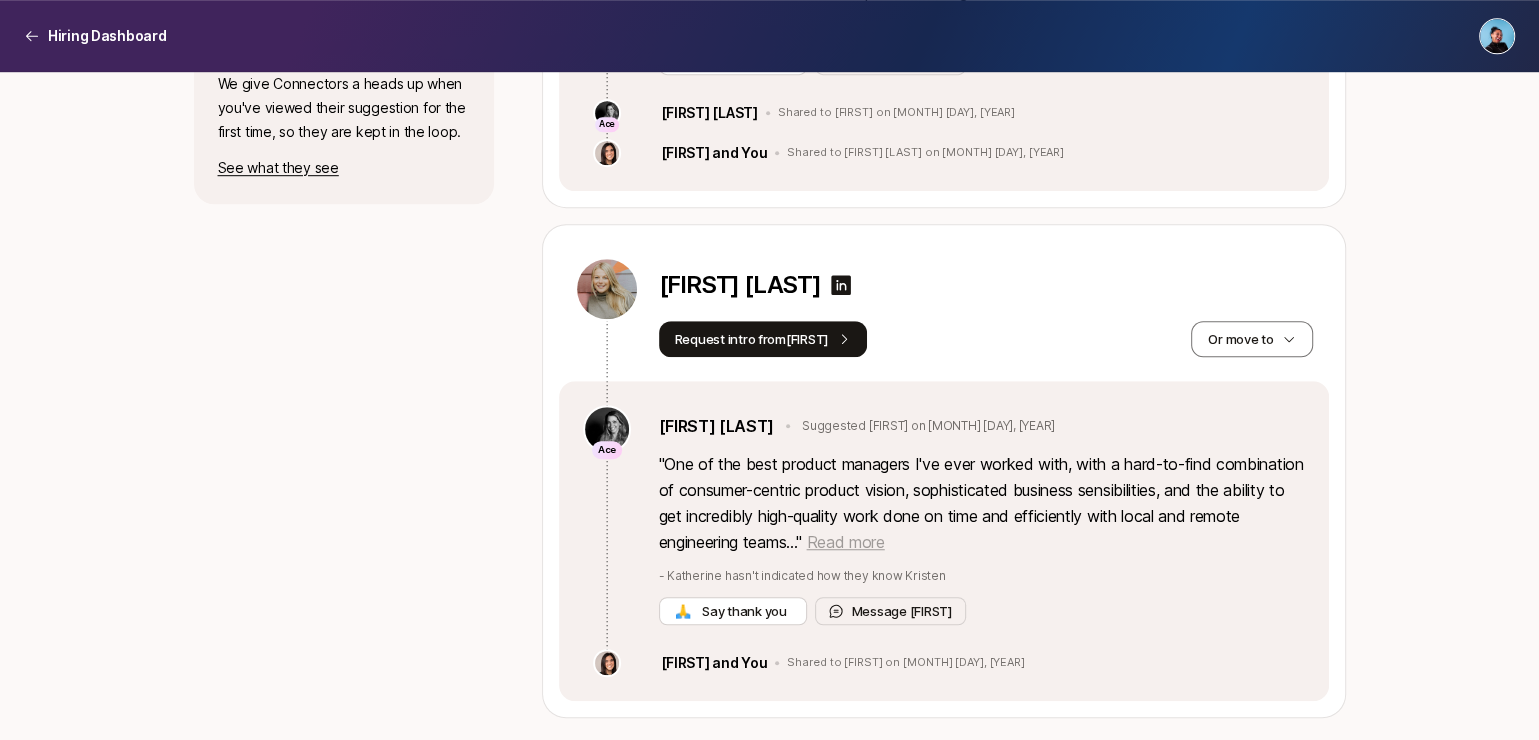 click on "Read more" at bounding box center [845, 542] 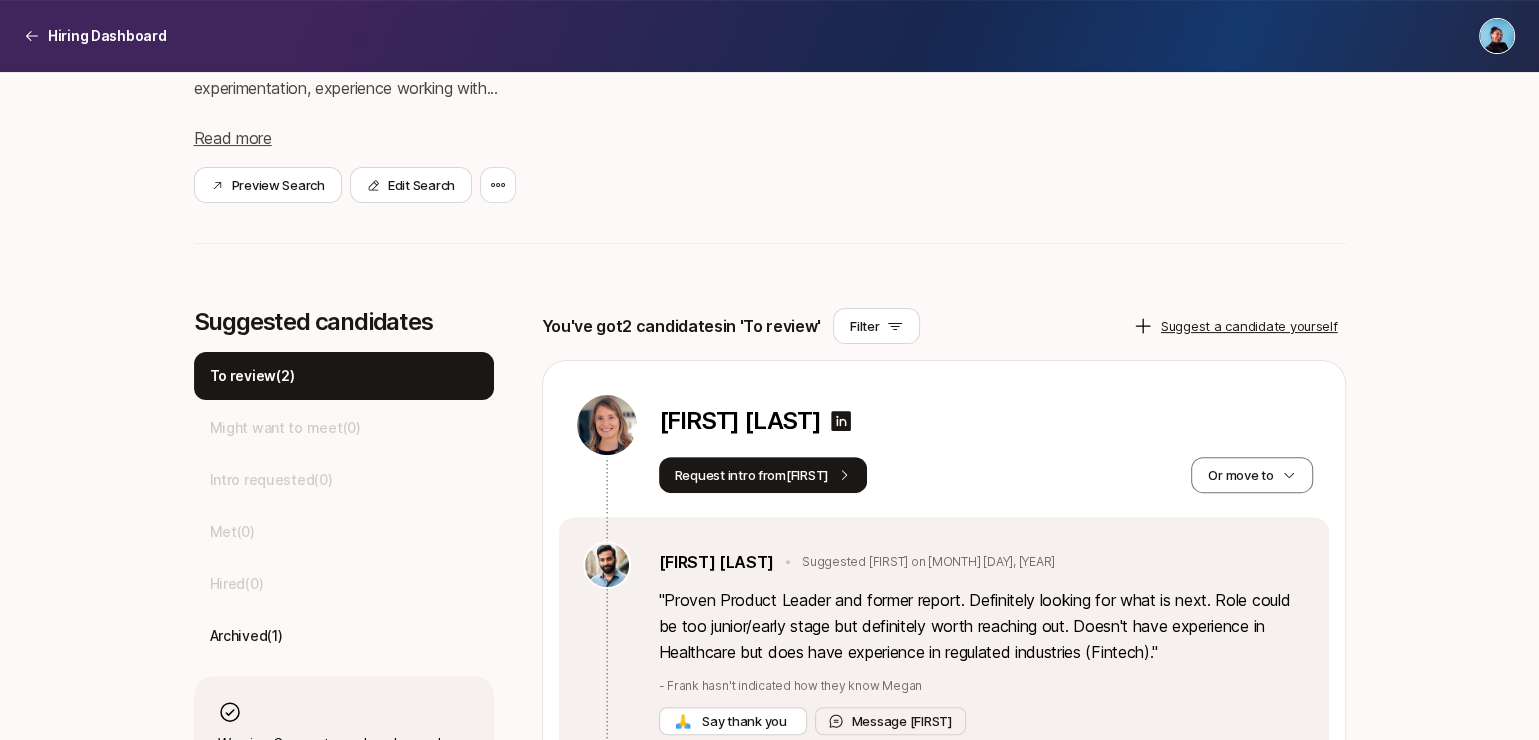 scroll, scrollTop: 269, scrollLeft: 0, axis: vertical 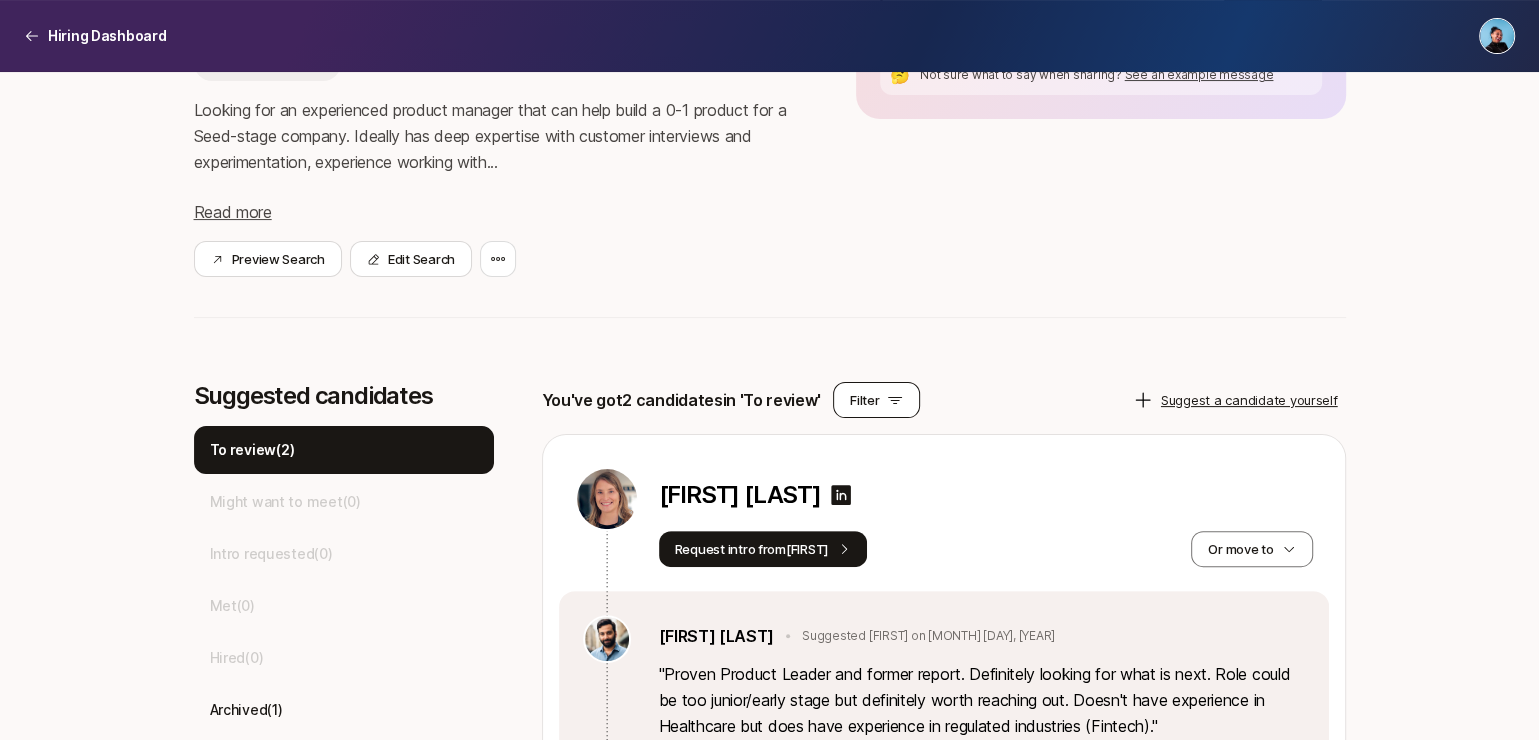 click on "Filter" at bounding box center [876, 400] 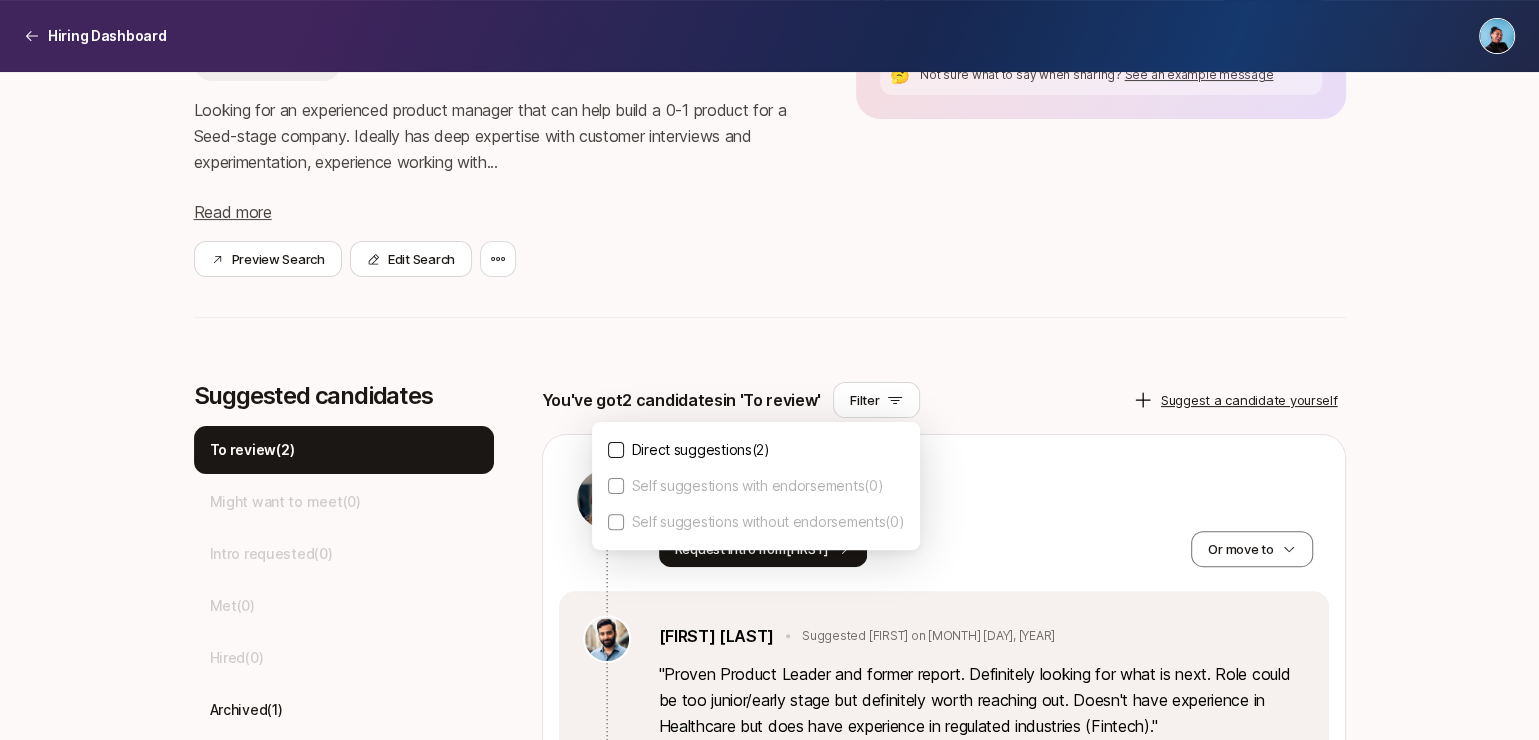 click on "You've got  2 candidates  in 'To review' Filter Direct suggestions  ( 2 ) Self suggestions with endorsements  ( 0 ) Self suggestions without endorsements   ( 0 ) Suggest a candidate yourself" at bounding box center (944, 400) 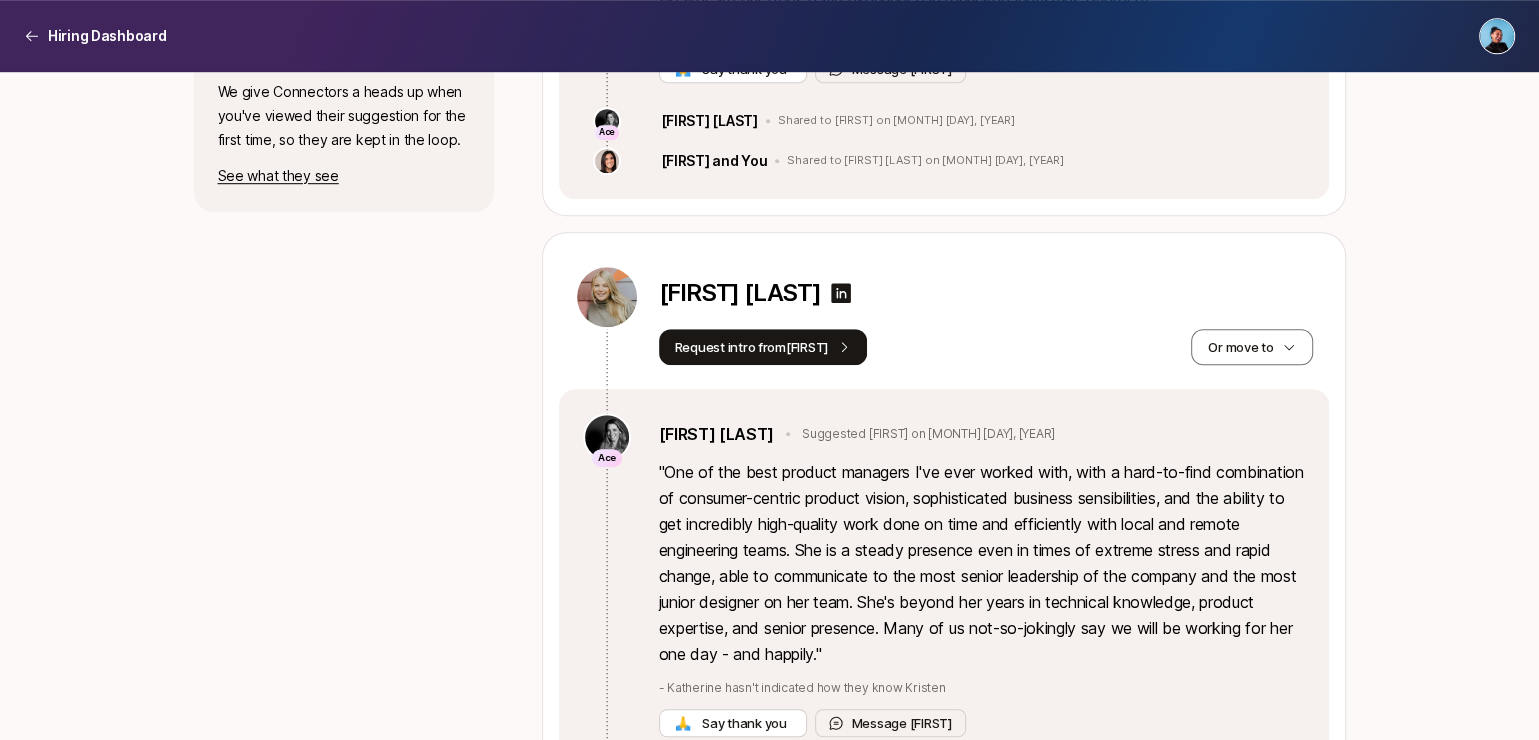 scroll, scrollTop: 1014, scrollLeft: 0, axis: vertical 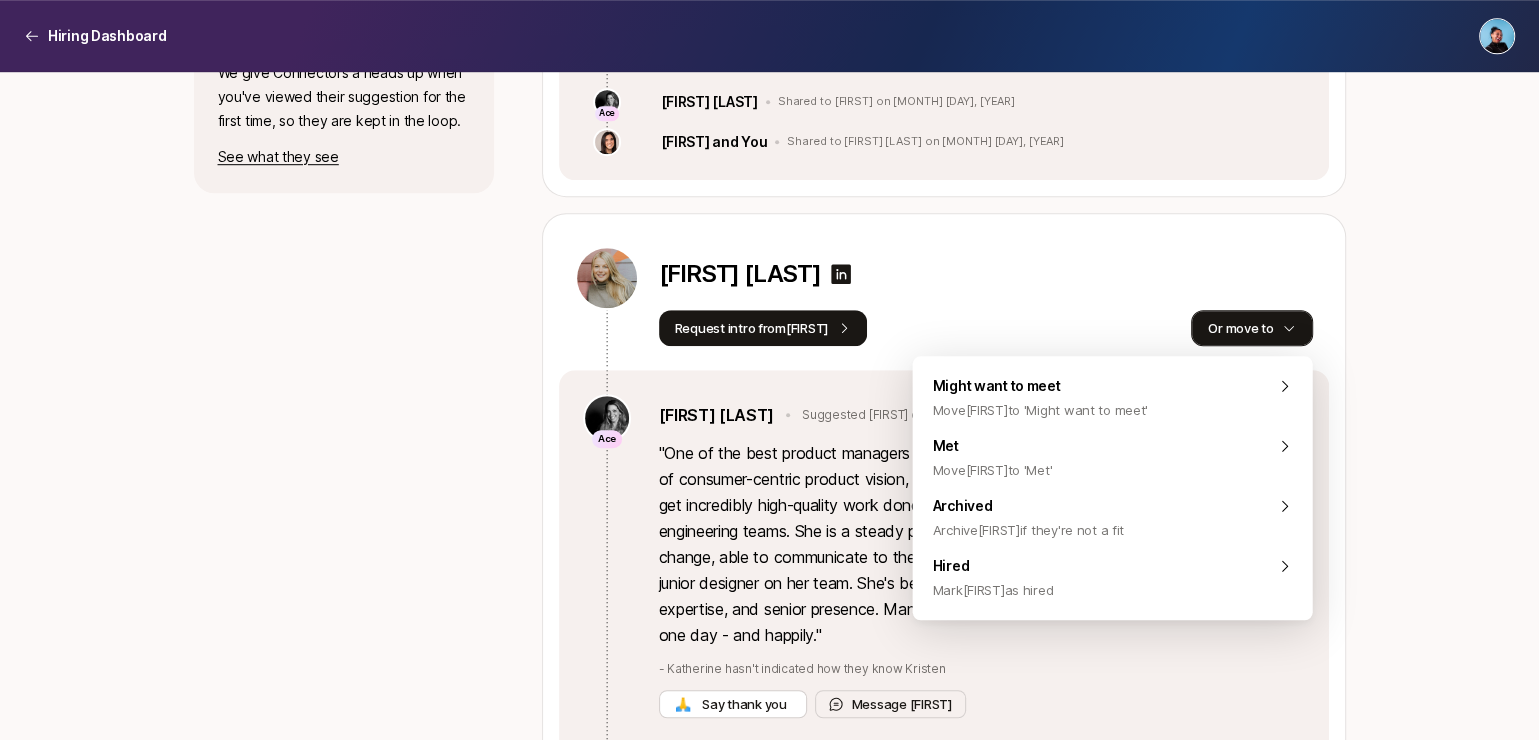click 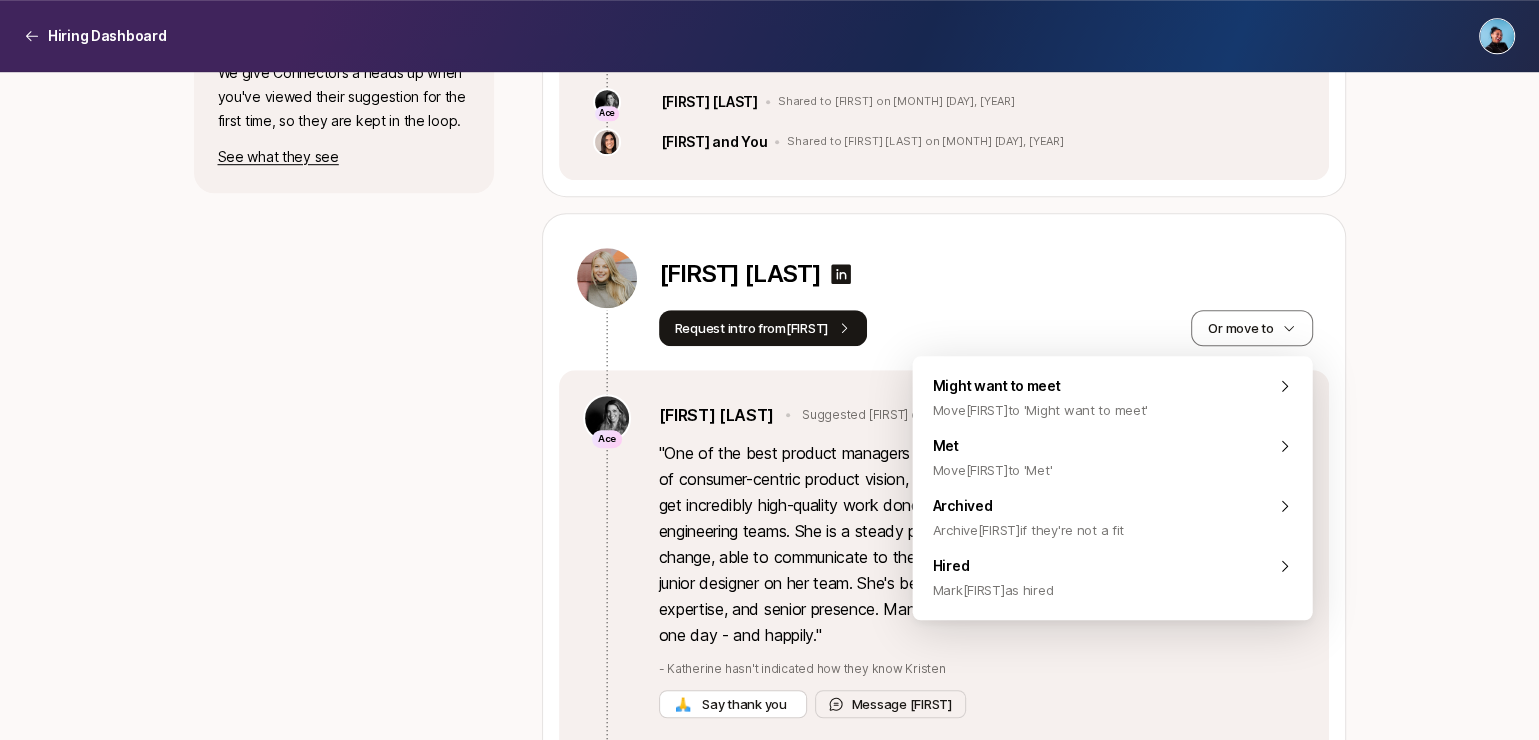 click on "Senior Product Manager at   Liftoff $5,000  Match Incentive Just started Looking for an experienced product manager that can help build a 0-1 product for a Seed-stage company. Ideally has deep expertise with customer interviews and experimentation, experience working with...   Read more Preview Search Edit Search Share Search via link app.liftoff.xyz/s/Mf0P4I   Copy 🤔 Not sure what to say when sharing?   See an example message Suggested candidates To review  ( 2 ) Might want to meet  ( 0 ) Intro requested  ( 0 ) Met  ( 0 ) Hired  ( 0 ) Archived  ( 1 ) We give Connectors a heads up when you've viewed their suggestion for the first time, so they are kept in the loop. See what they see You've got  2 candidates  in 'To review' Filter Suggest a candidate yourself Megan Hughes Request intro from  Frank Or move to Frank Harris Suggested   Megan   on Aug 9, 2023 " " -   Frank hasn't indicated how they know Megan 🙏   Say thank you  Message   Frank Ace Katherine Prime Shared to   Frank   on Aug 9, 2023 Shared to" at bounding box center [769, -54] 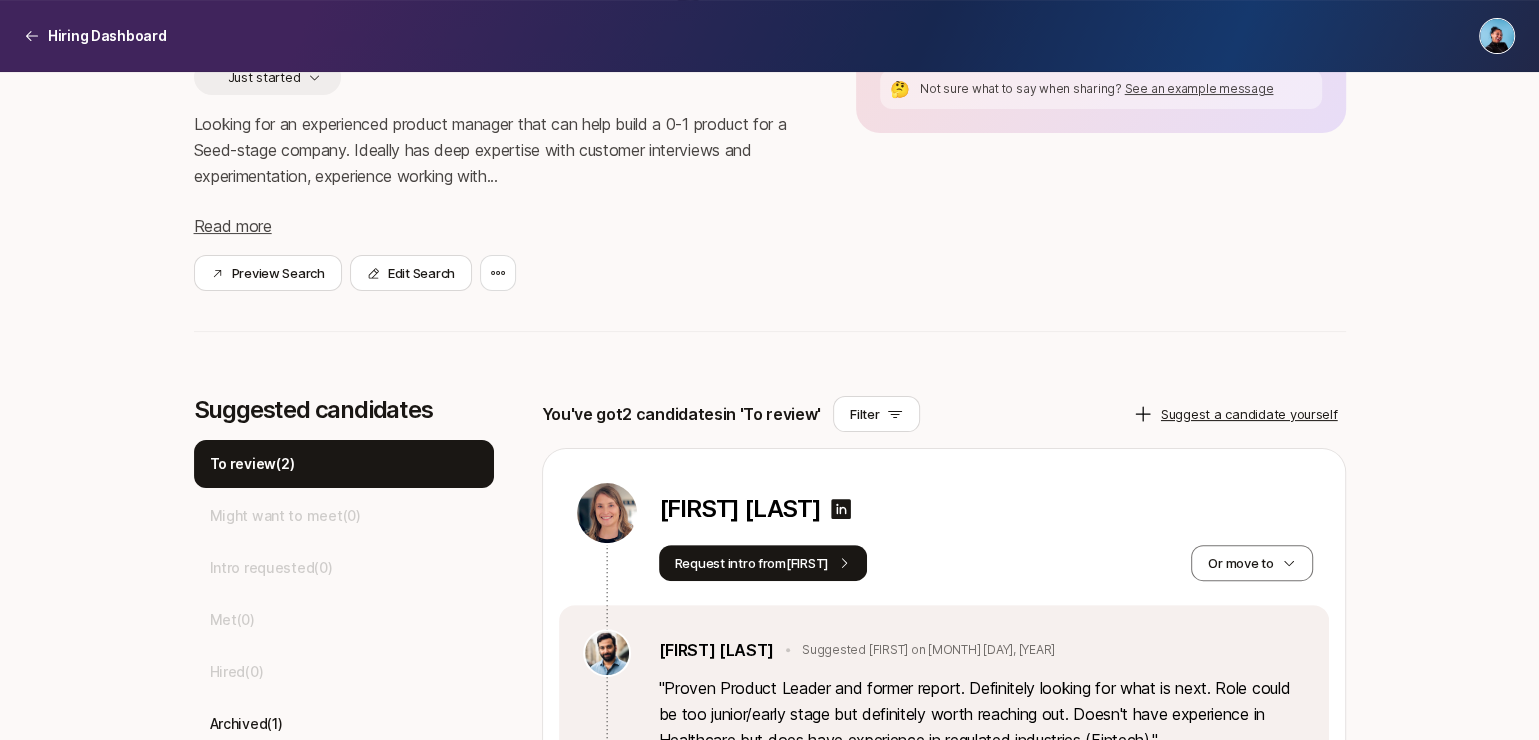scroll, scrollTop: 59, scrollLeft: 0, axis: vertical 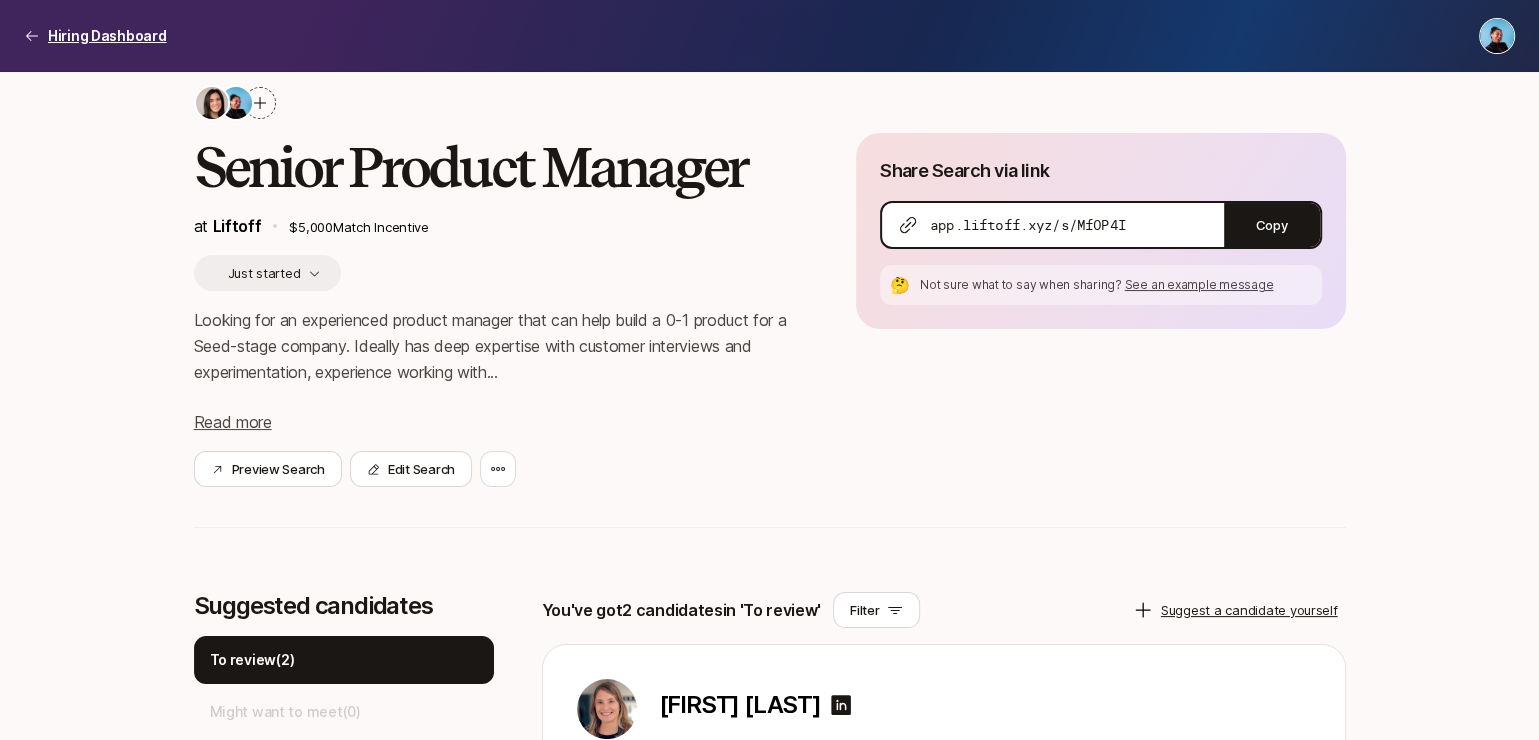 click on "Hiring Dashboard" at bounding box center [107, 36] 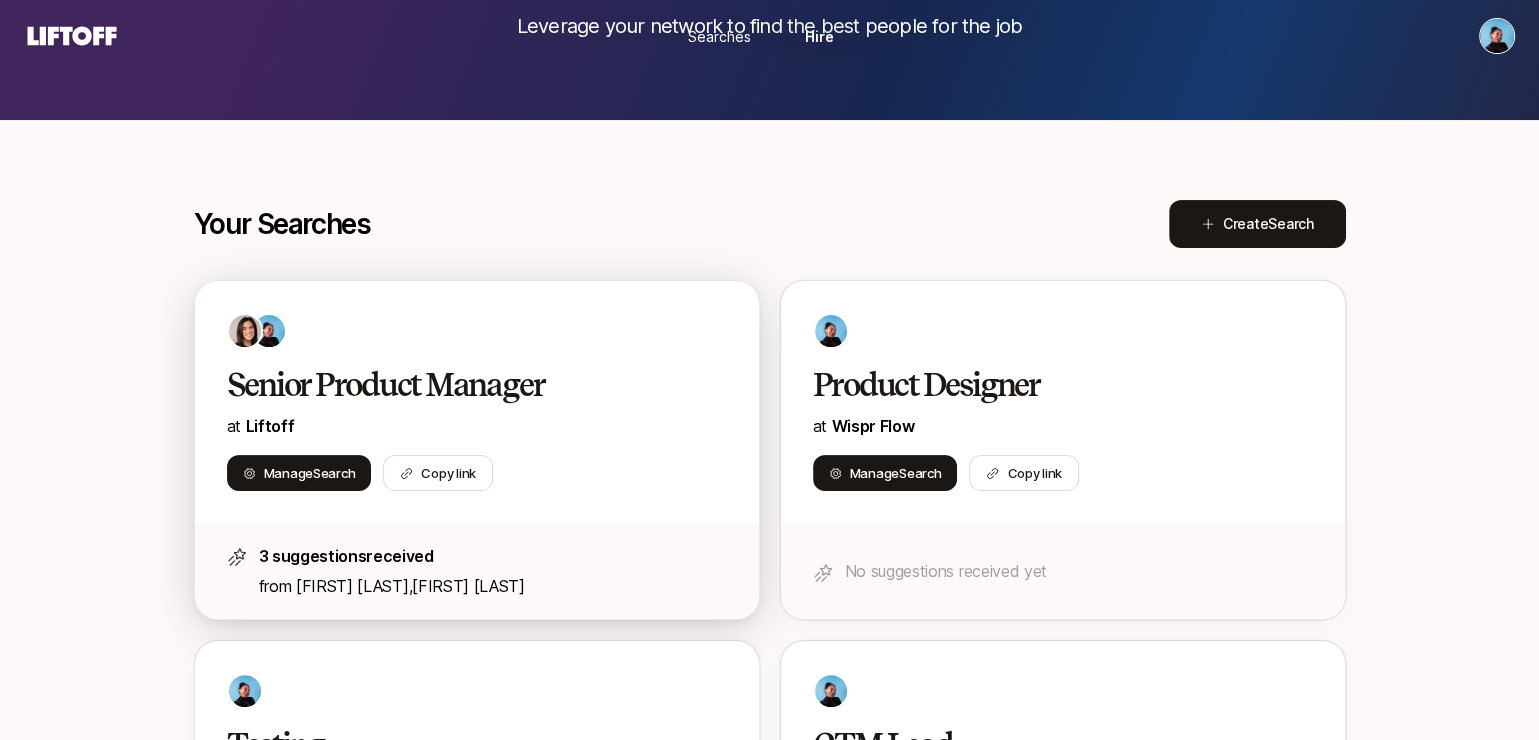 scroll, scrollTop: 0, scrollLeft: 0, axis: both 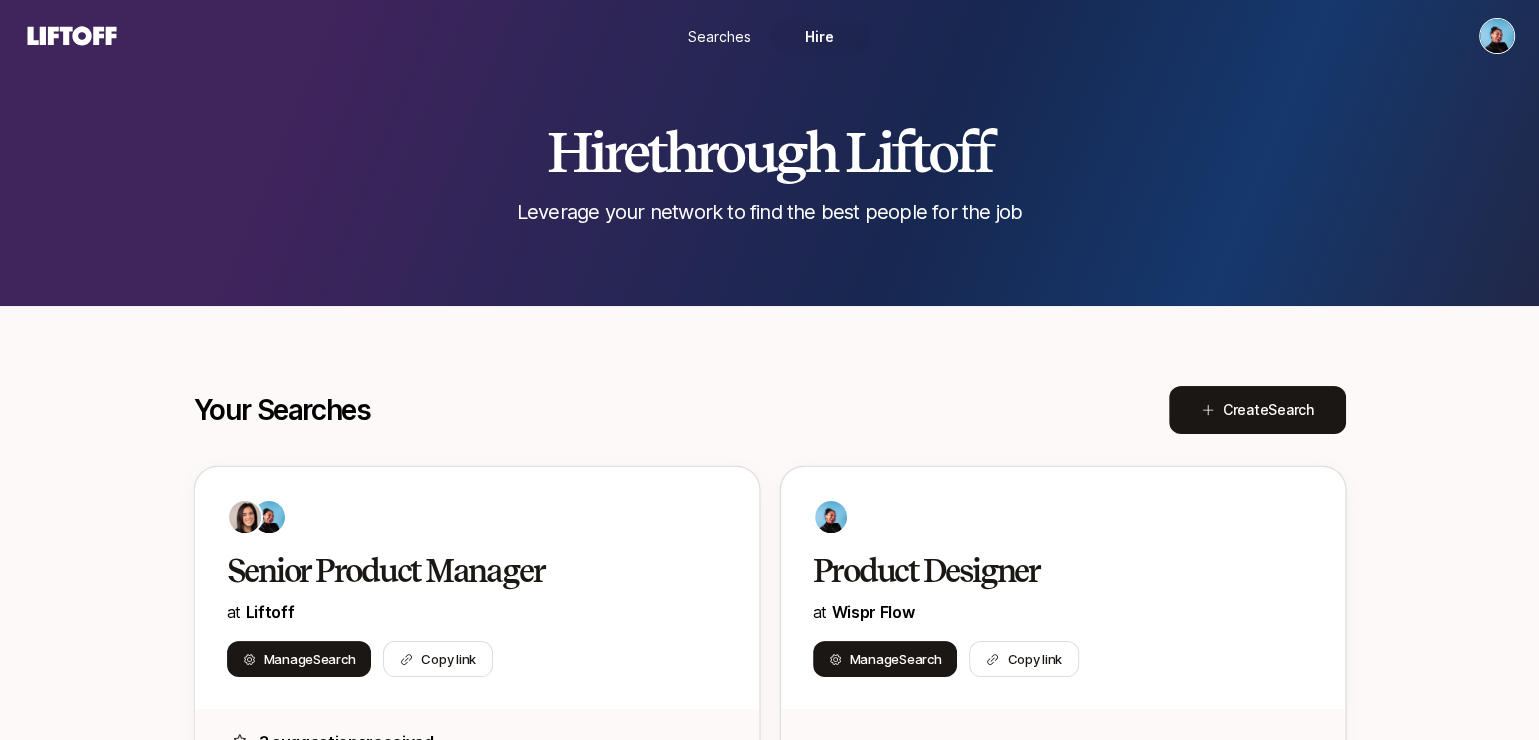 click on "Searches" at bounding box center (719, 36) 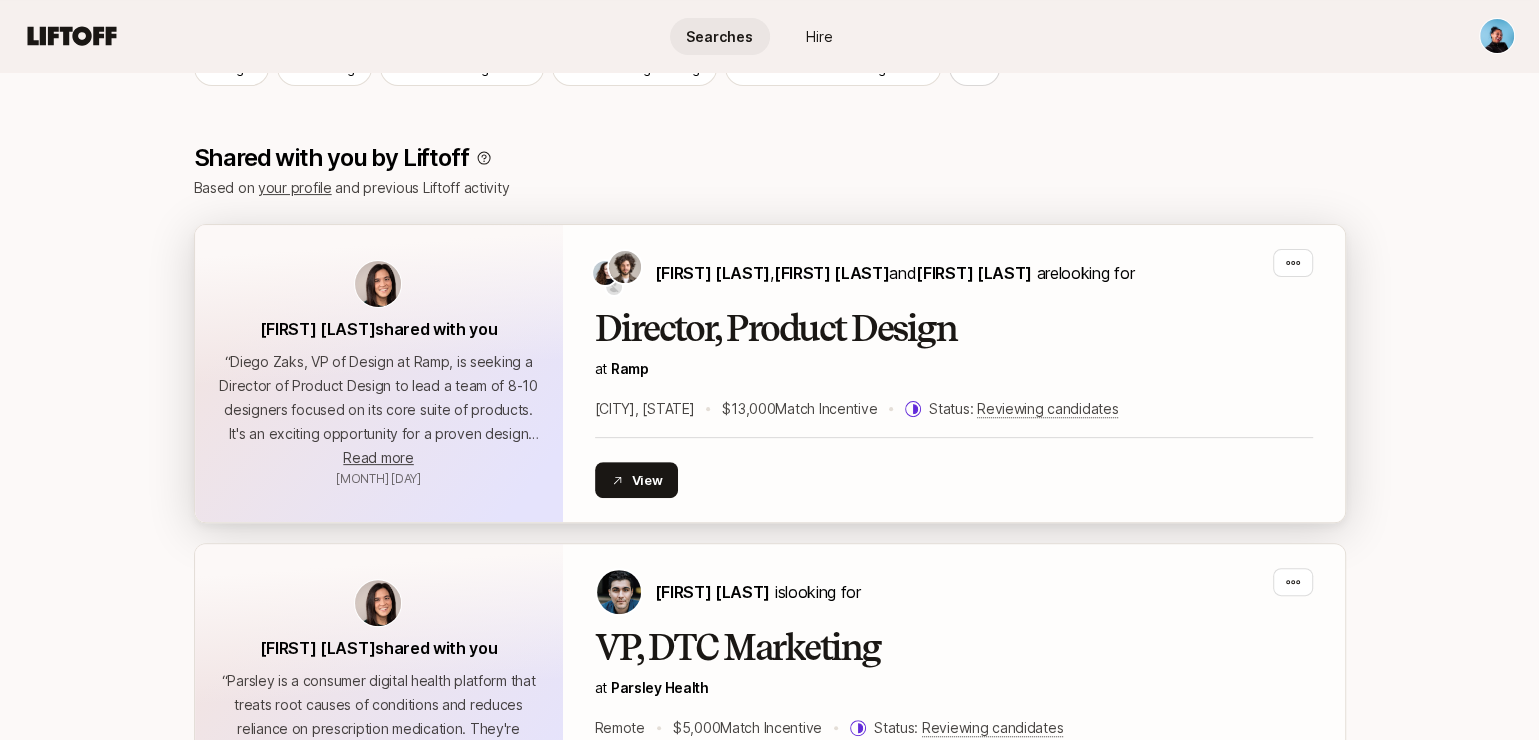 scroll, scrollTop: 376, scrollLeft: 0, axis: vertical 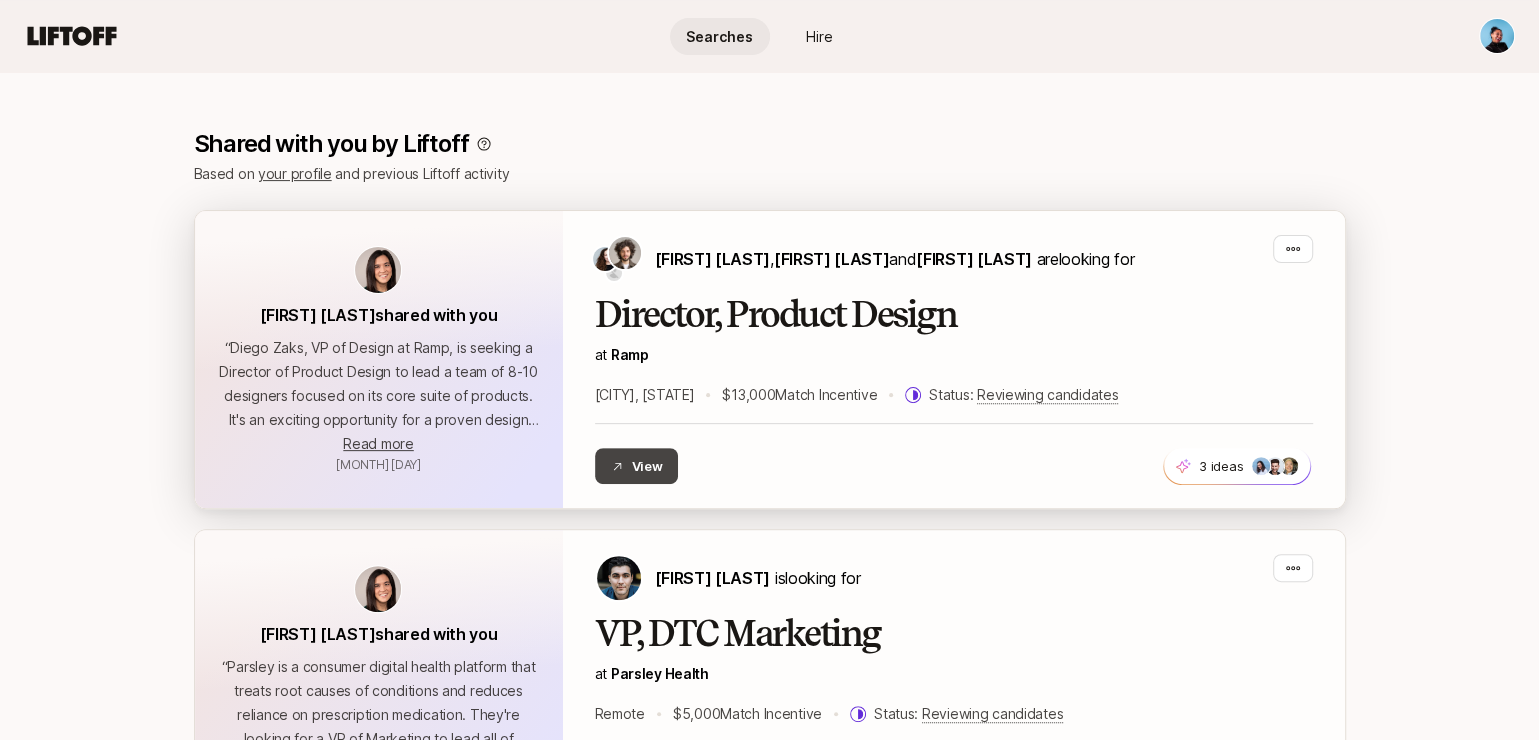 click on "View" at bounding box center (637, 466) 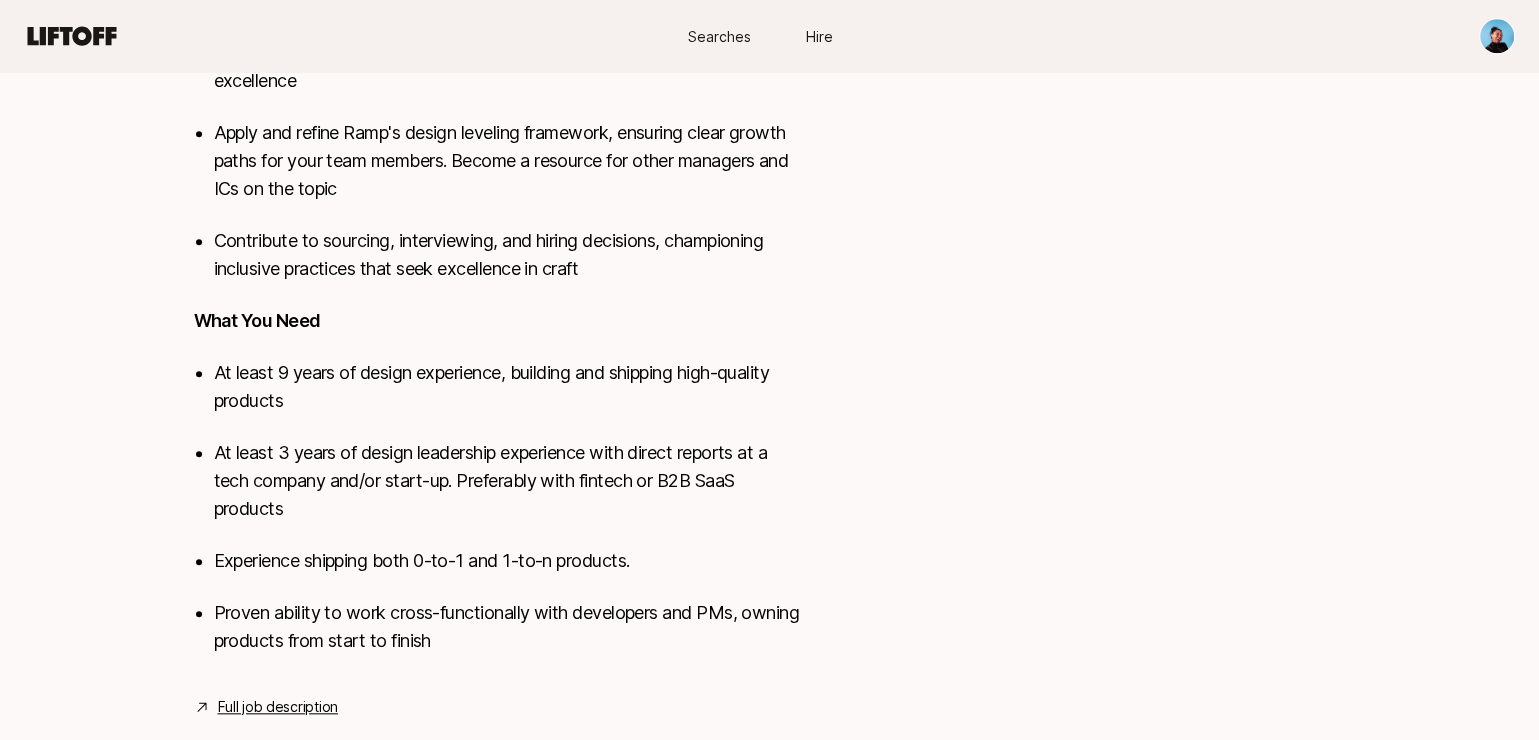 scroll, scrollTop: 1388, scrollLeft: 0, axis: vertical 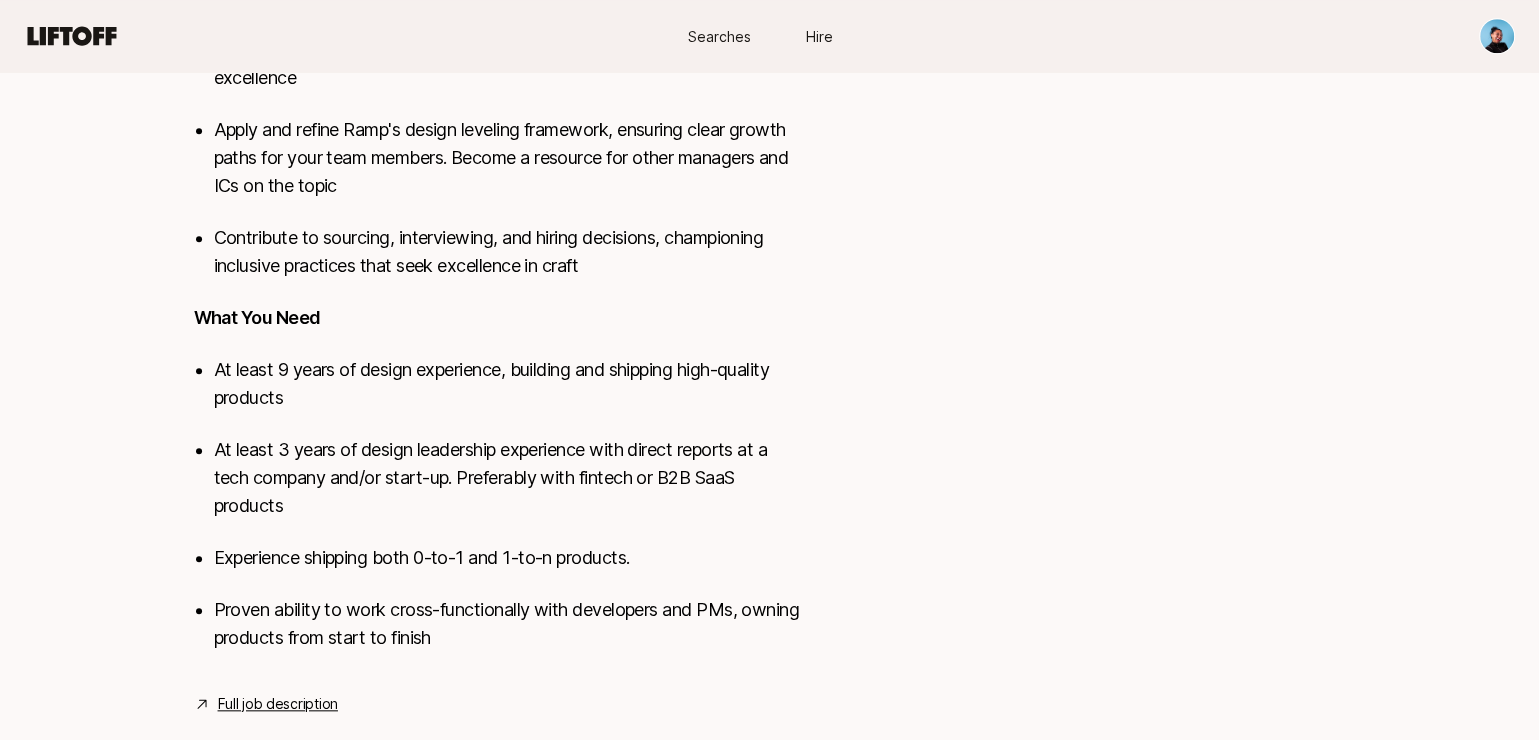 click on "Searches" at bounding box center (720, 36) 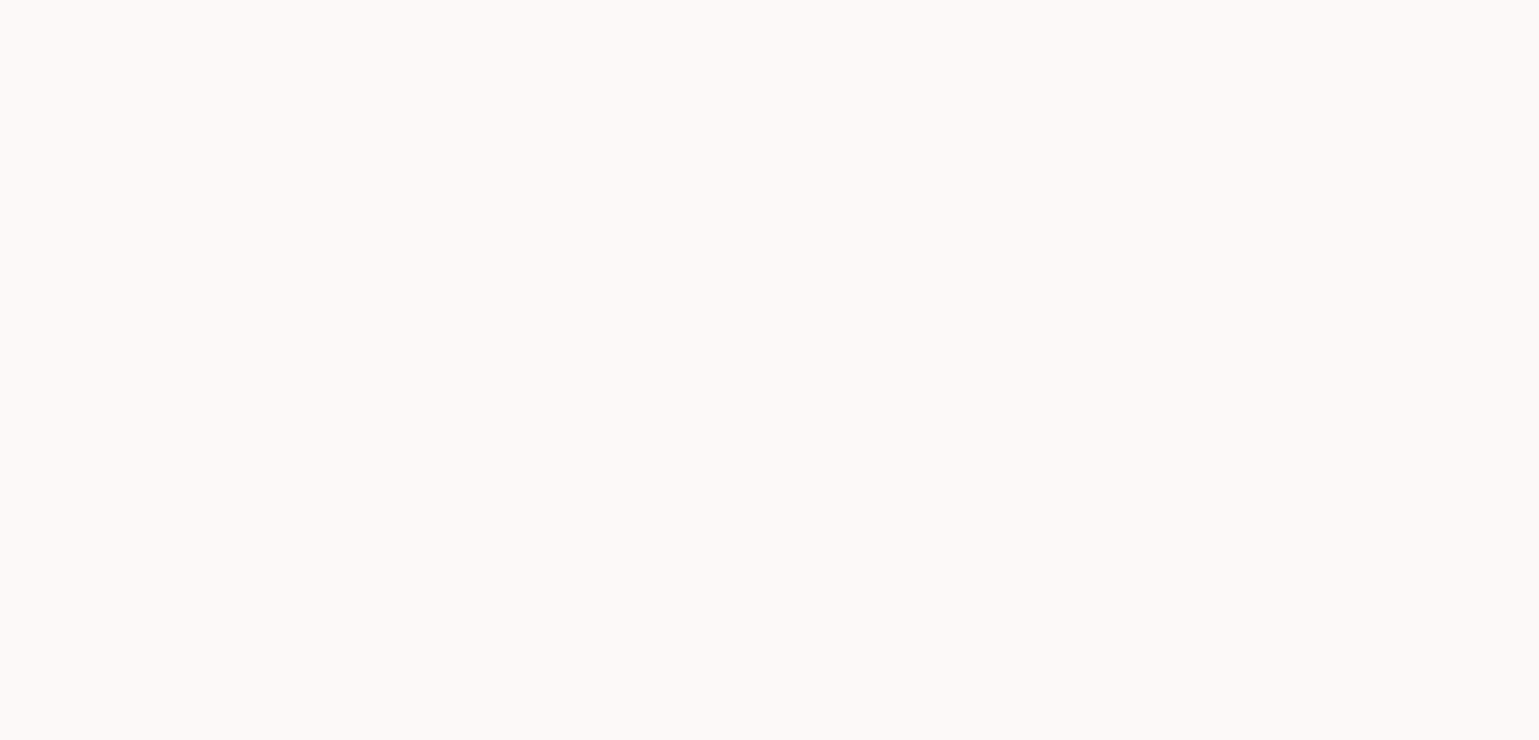 scroll, scrollTop: 0, scrollLeft: 0, axis: both 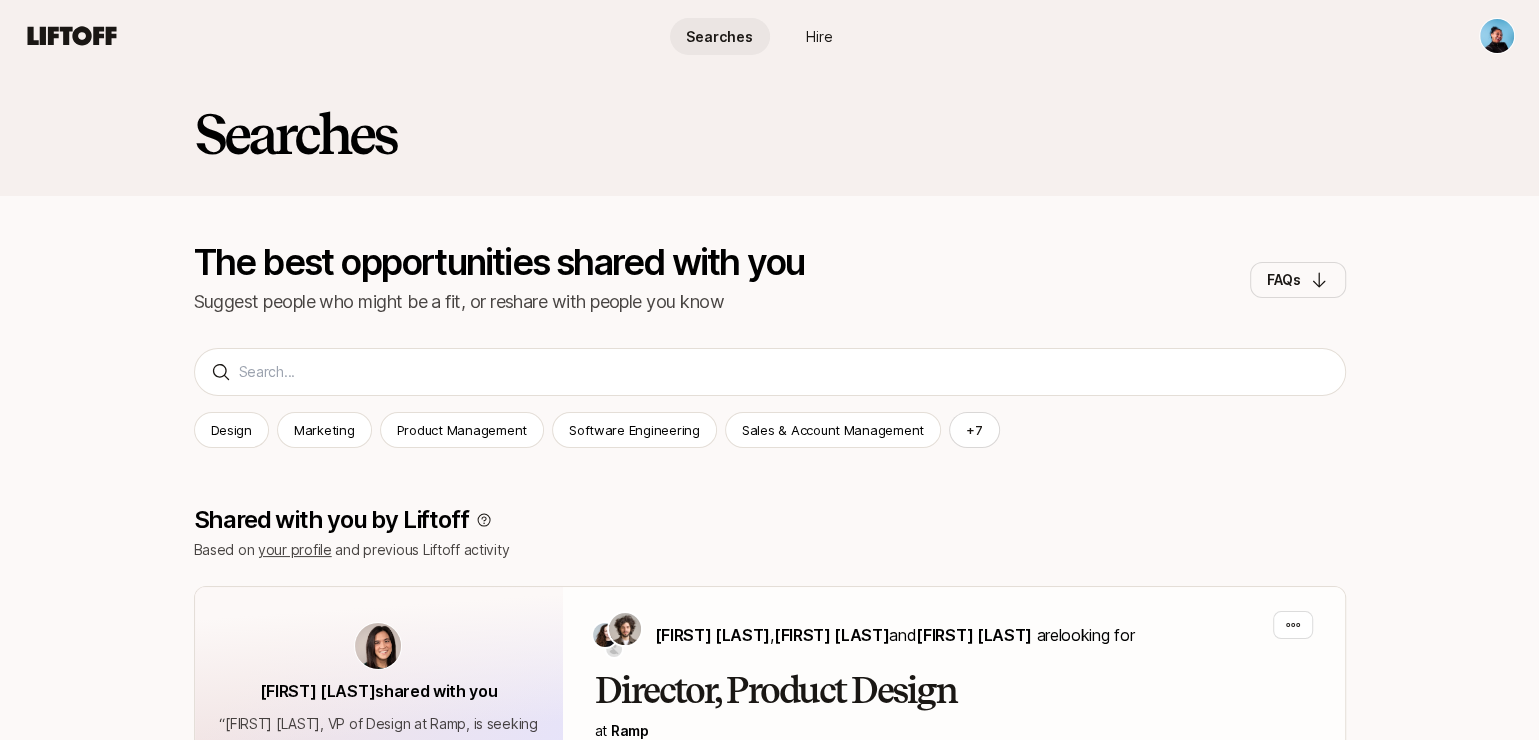 click on "Hire" at bounding box center (819, 36) 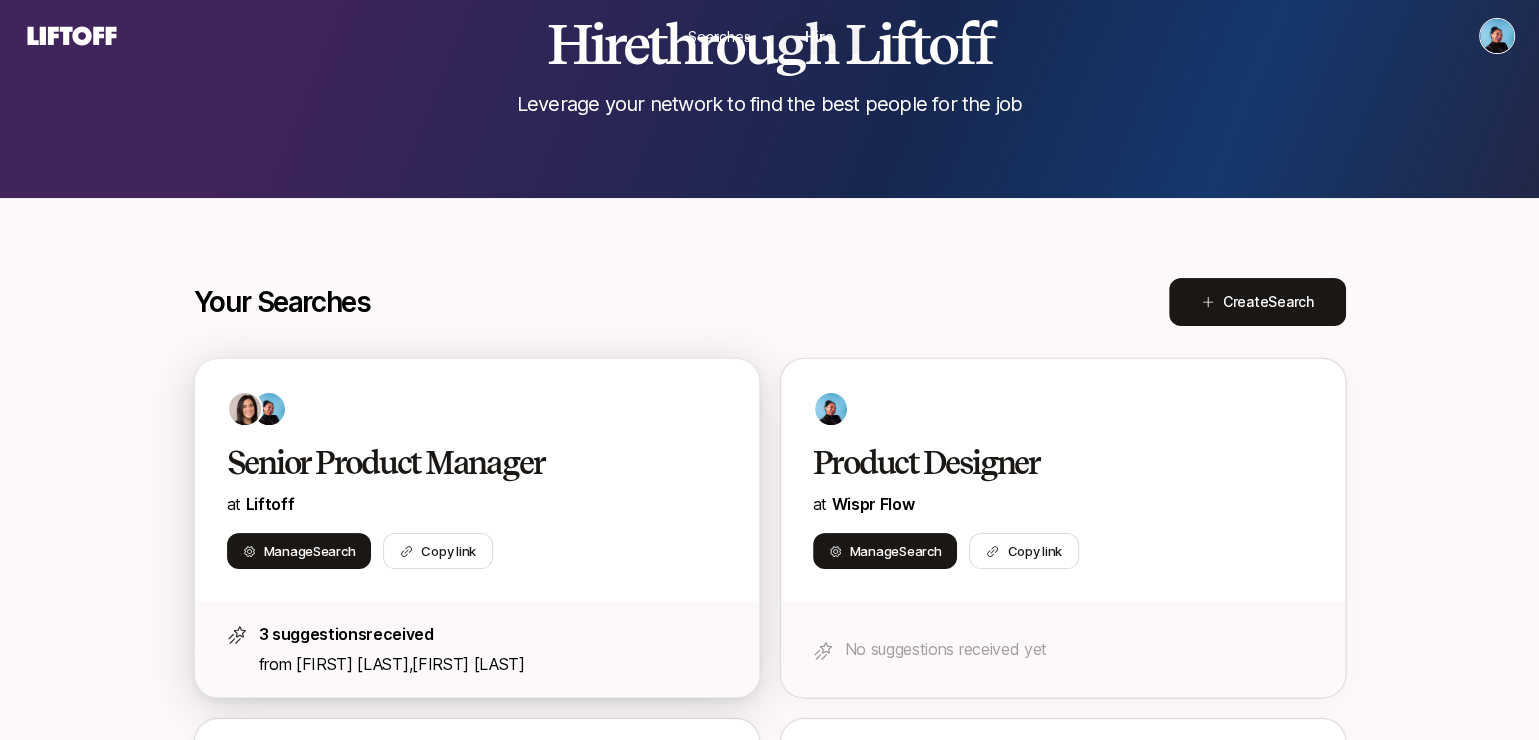 scroll, scrollTop: 115, scrollLeft: 0, axis: vertical 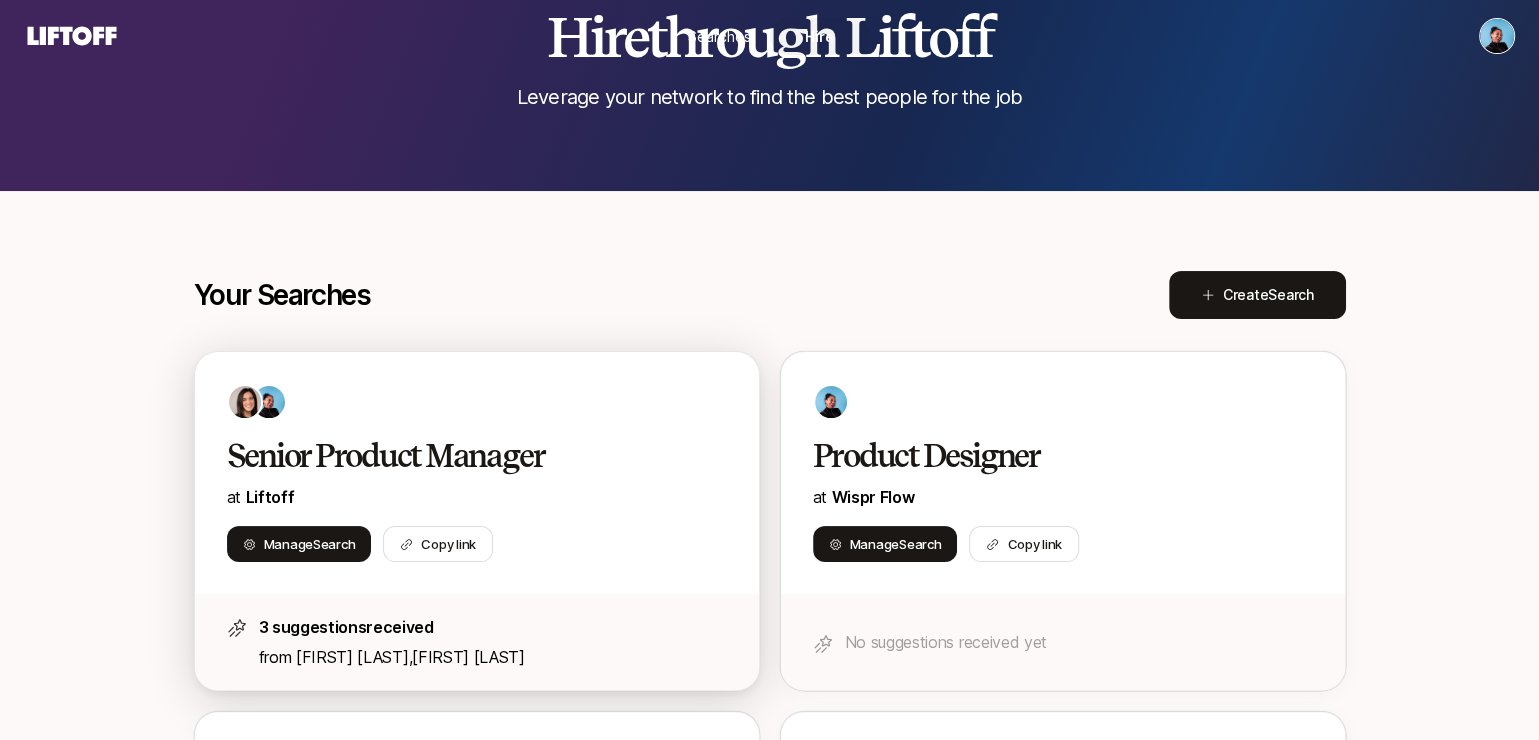 click on "Senior Product Manager" at bounding box center (456, 456) 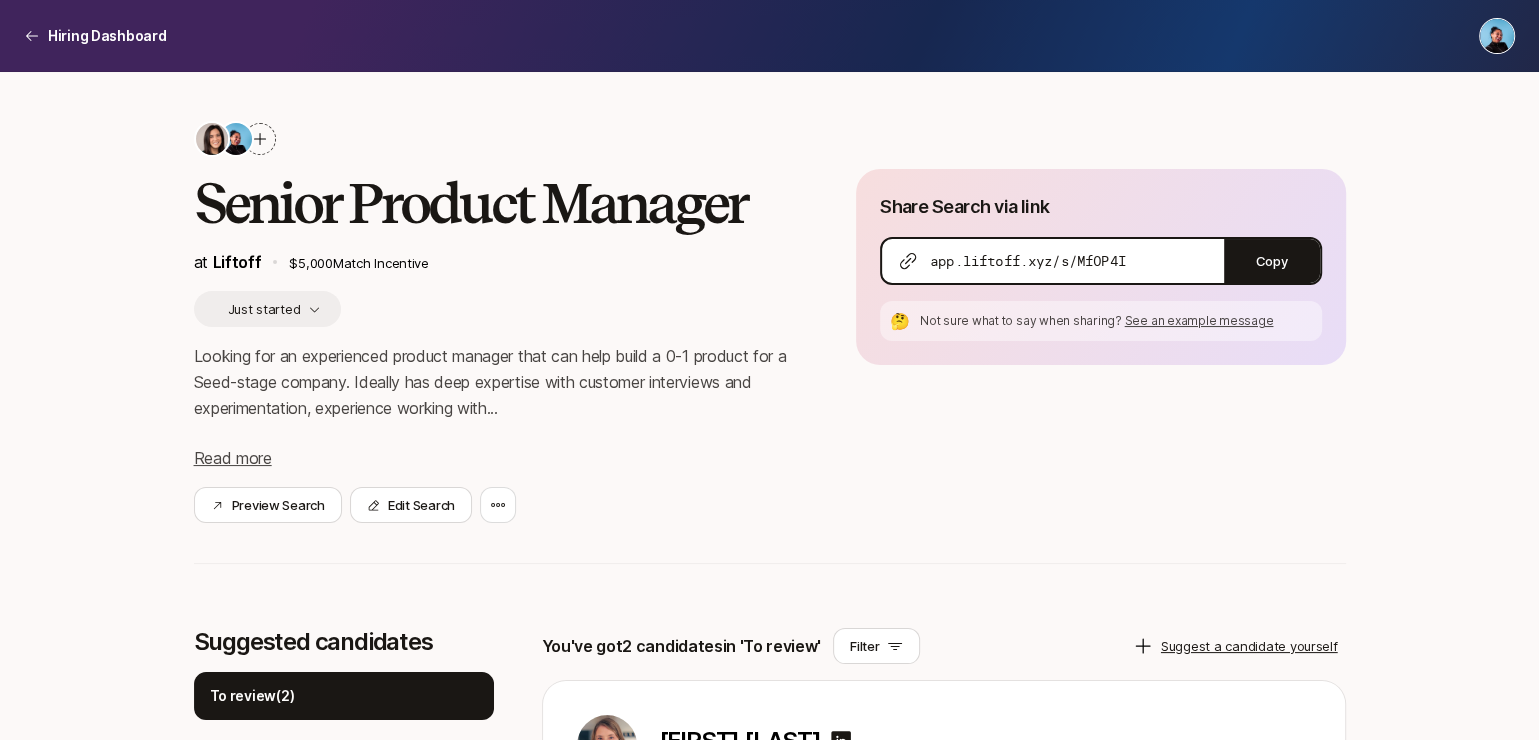 scroll, scrollTop: 0, scrollLeft: 0, axis: both 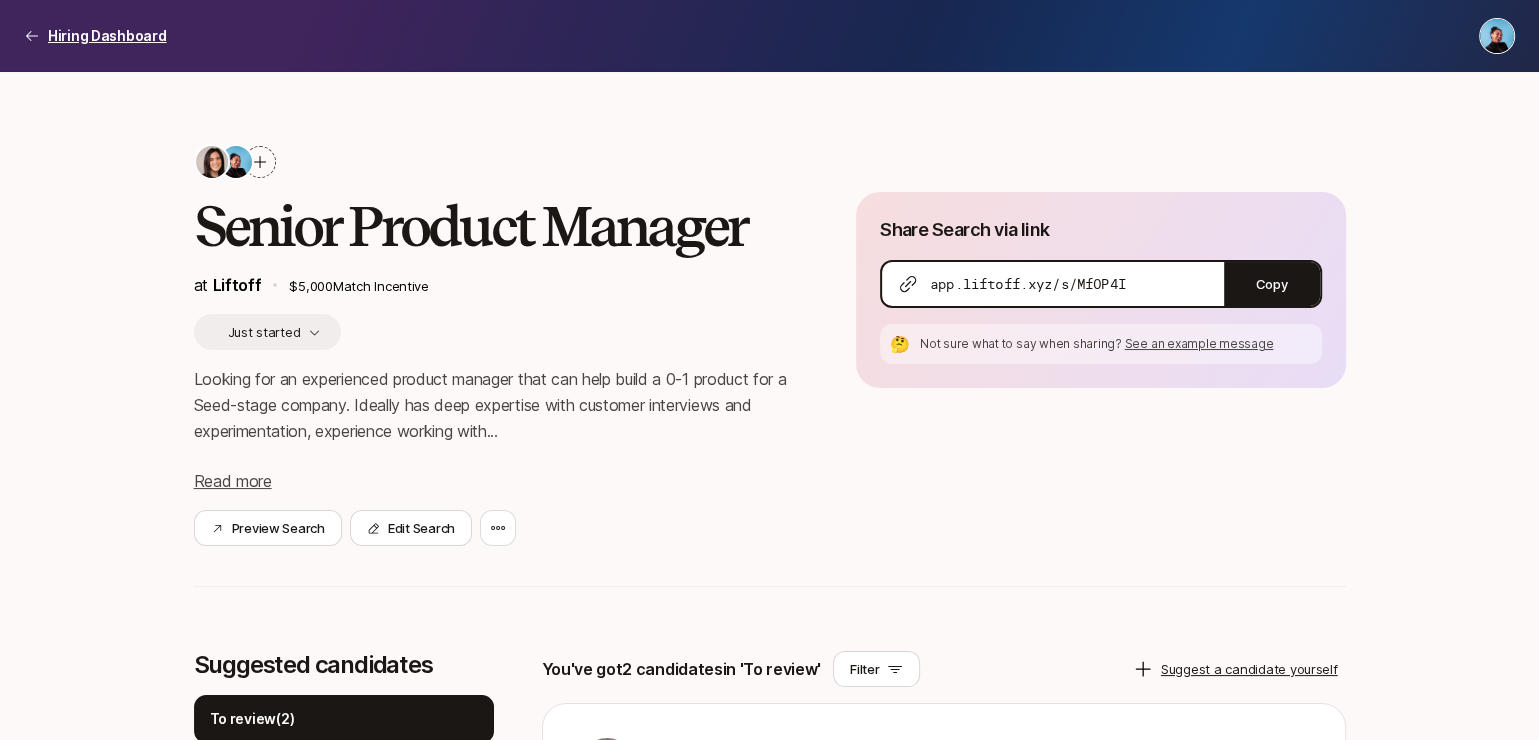 click on "Hiring Dashboard" at bounding box center (107, 36) 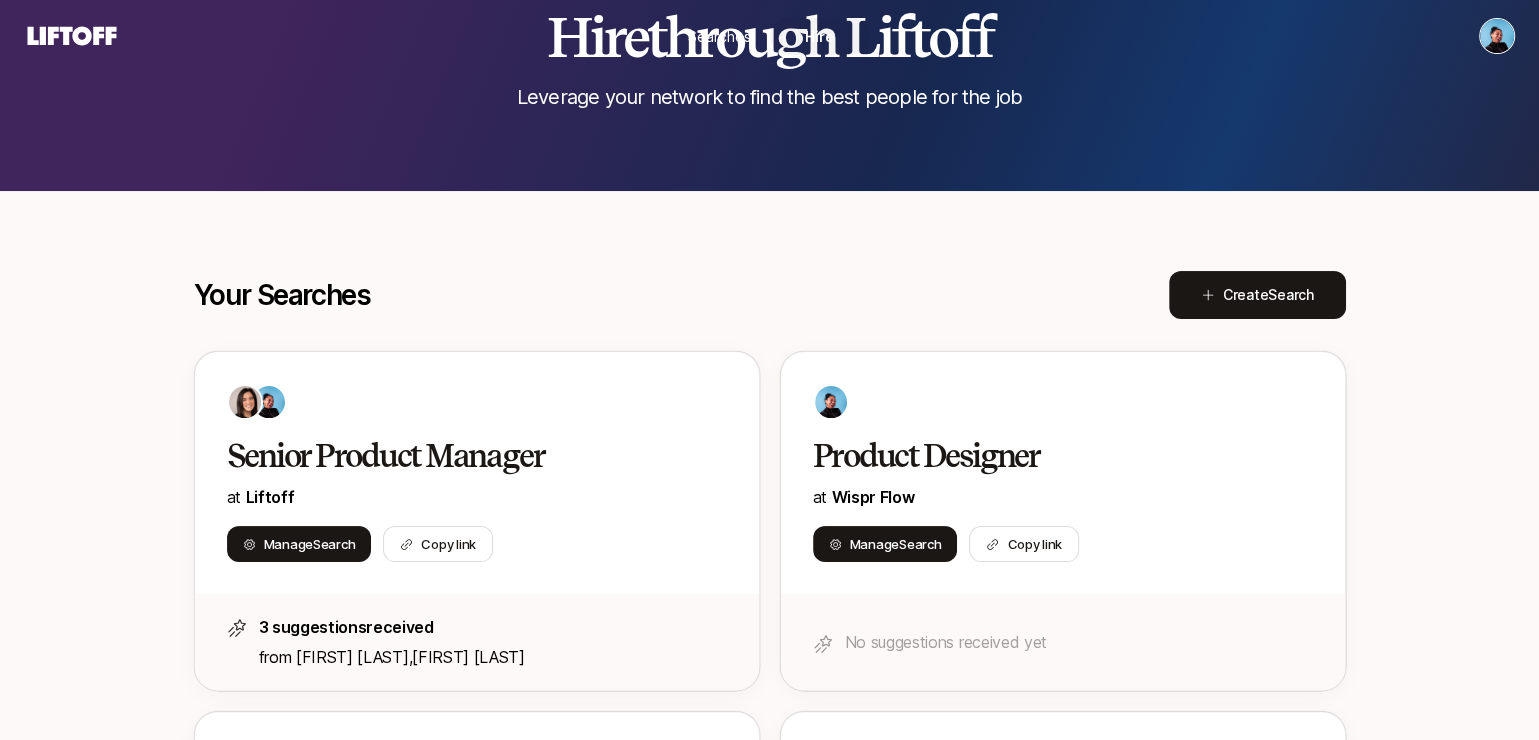scroll, scrollTop: 0, scrollLeft: 0, axis: both 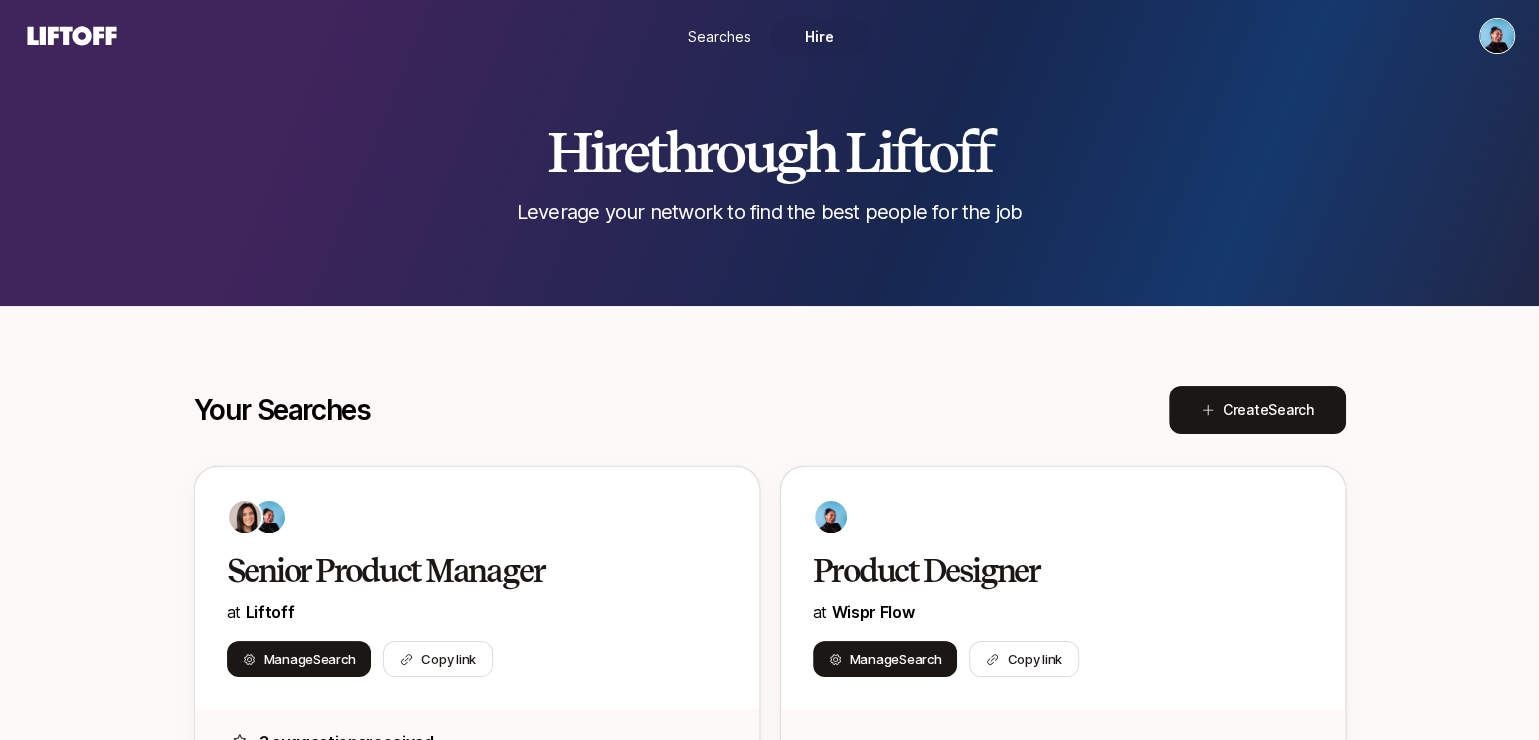 click on "Searches" at bounding box center [719, 36] 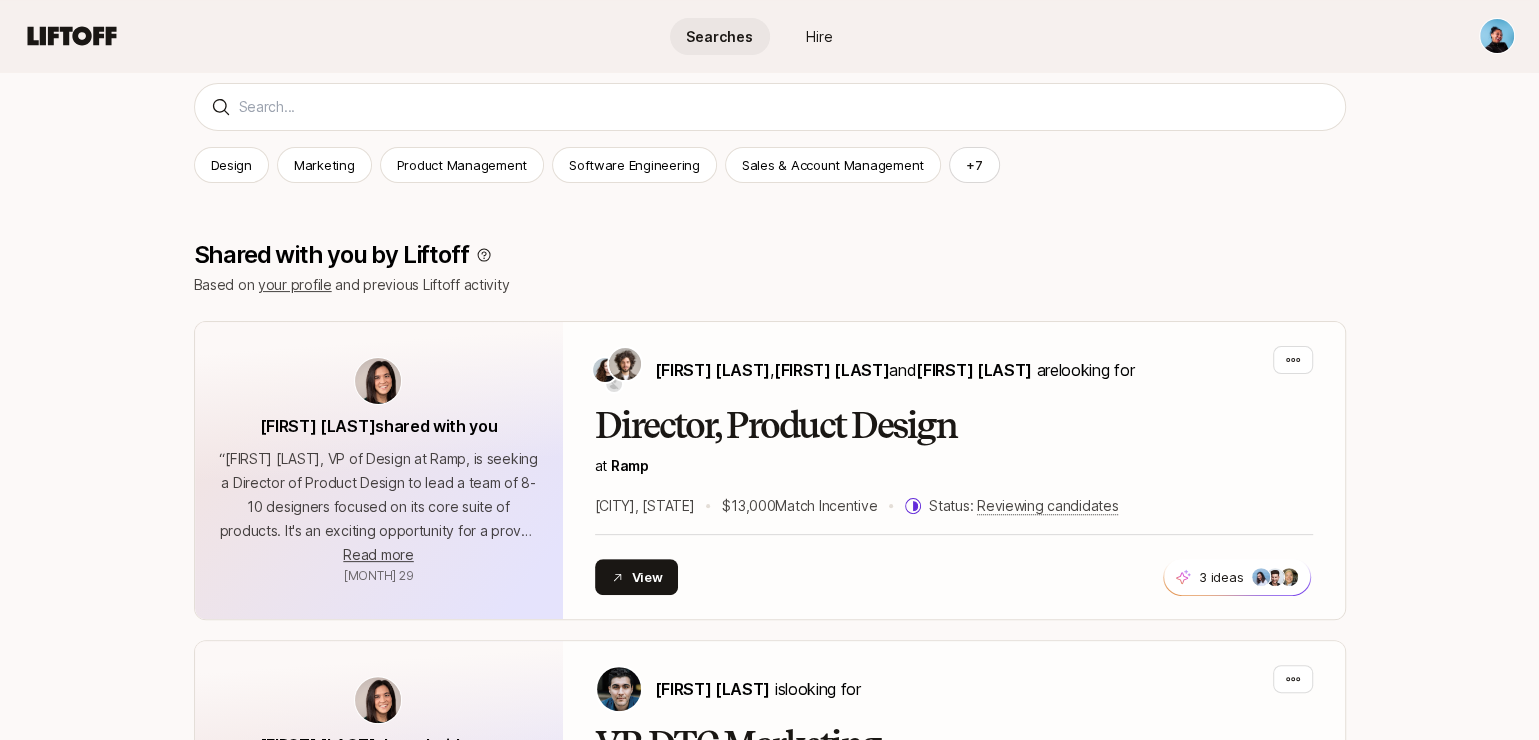 scroll, scrollTop: 0, scrollLeft: 0, axis: both 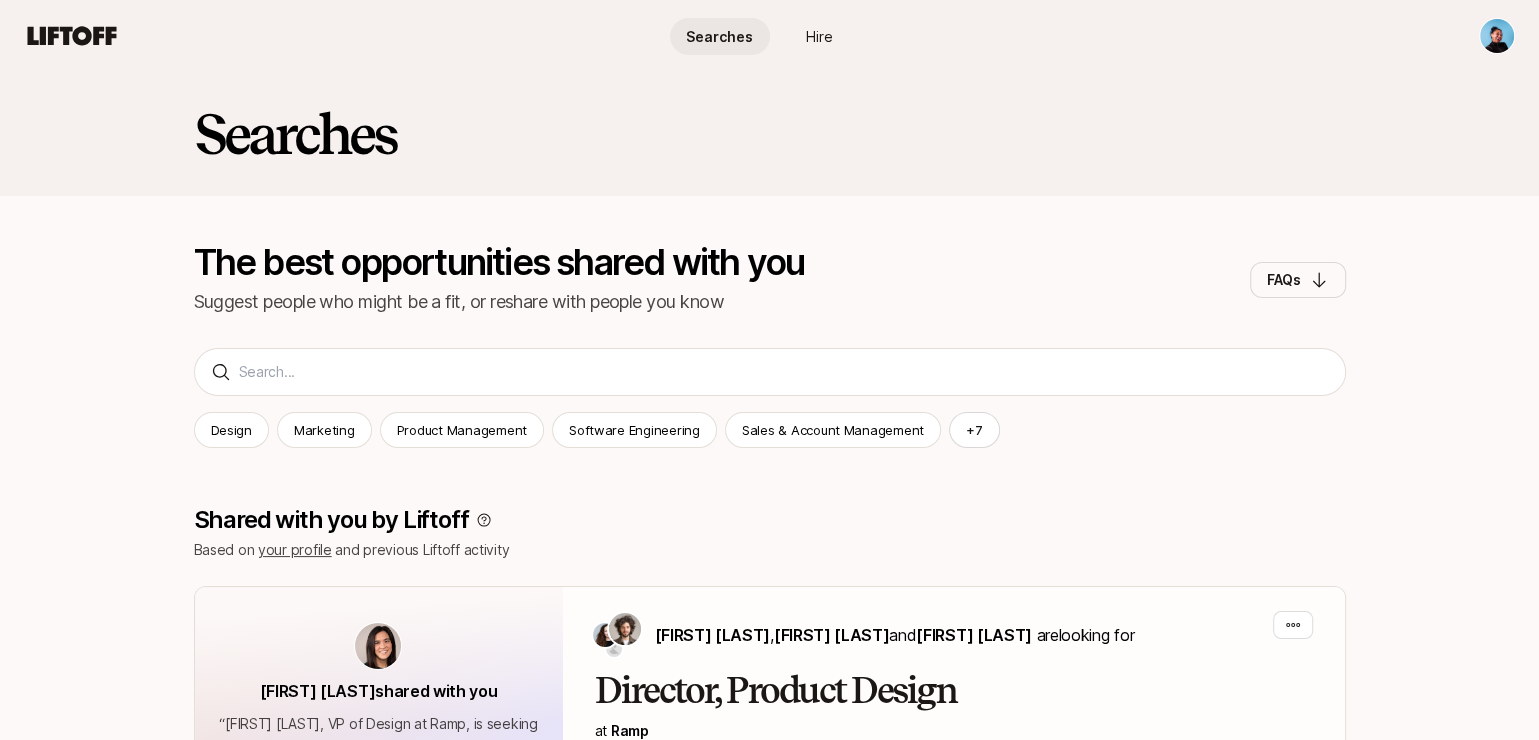 click on "Searches The best opportunities shared with you Suggest people who might be a fit, or reshare with people you know FAQs" at bounding box center [769, 218] 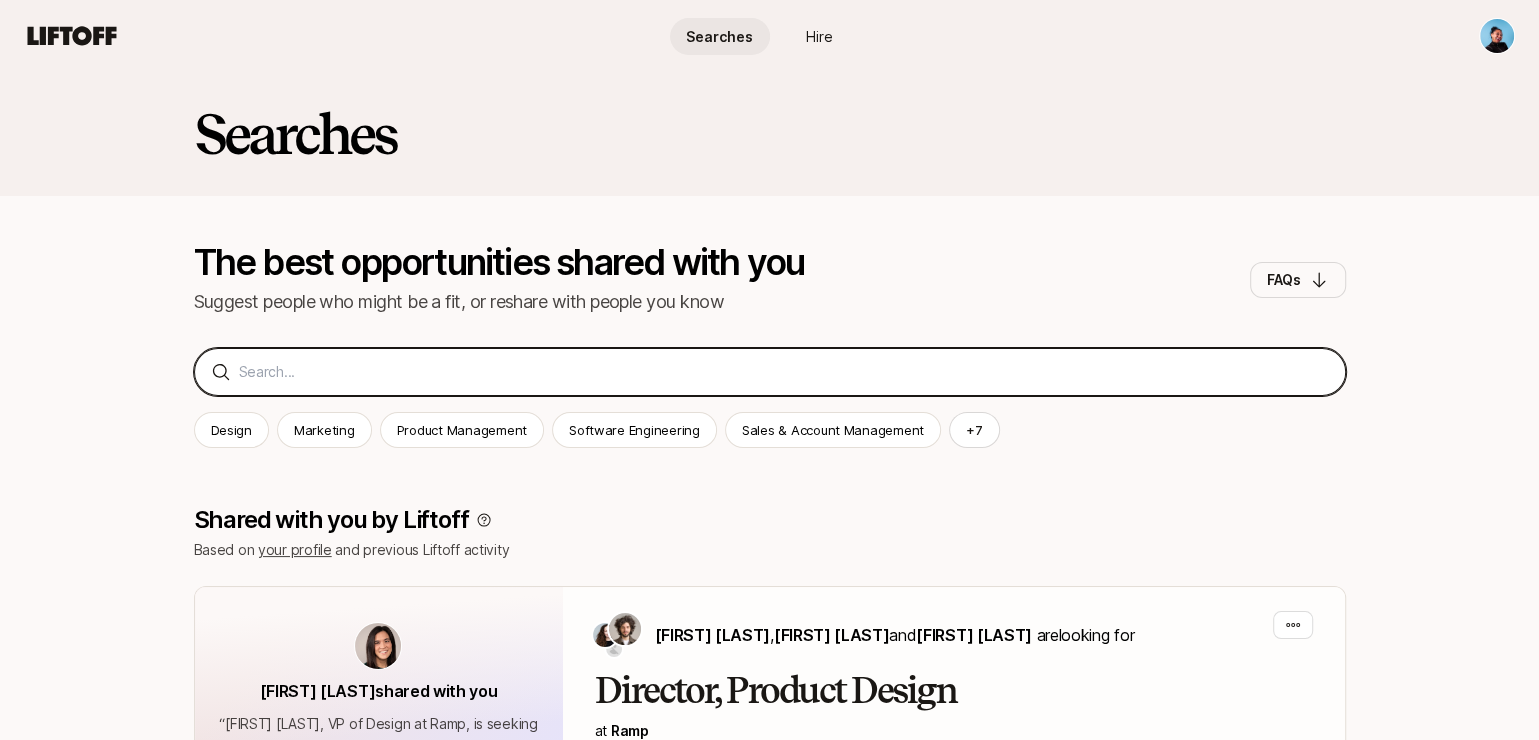 click at bounding box center (784, 372) 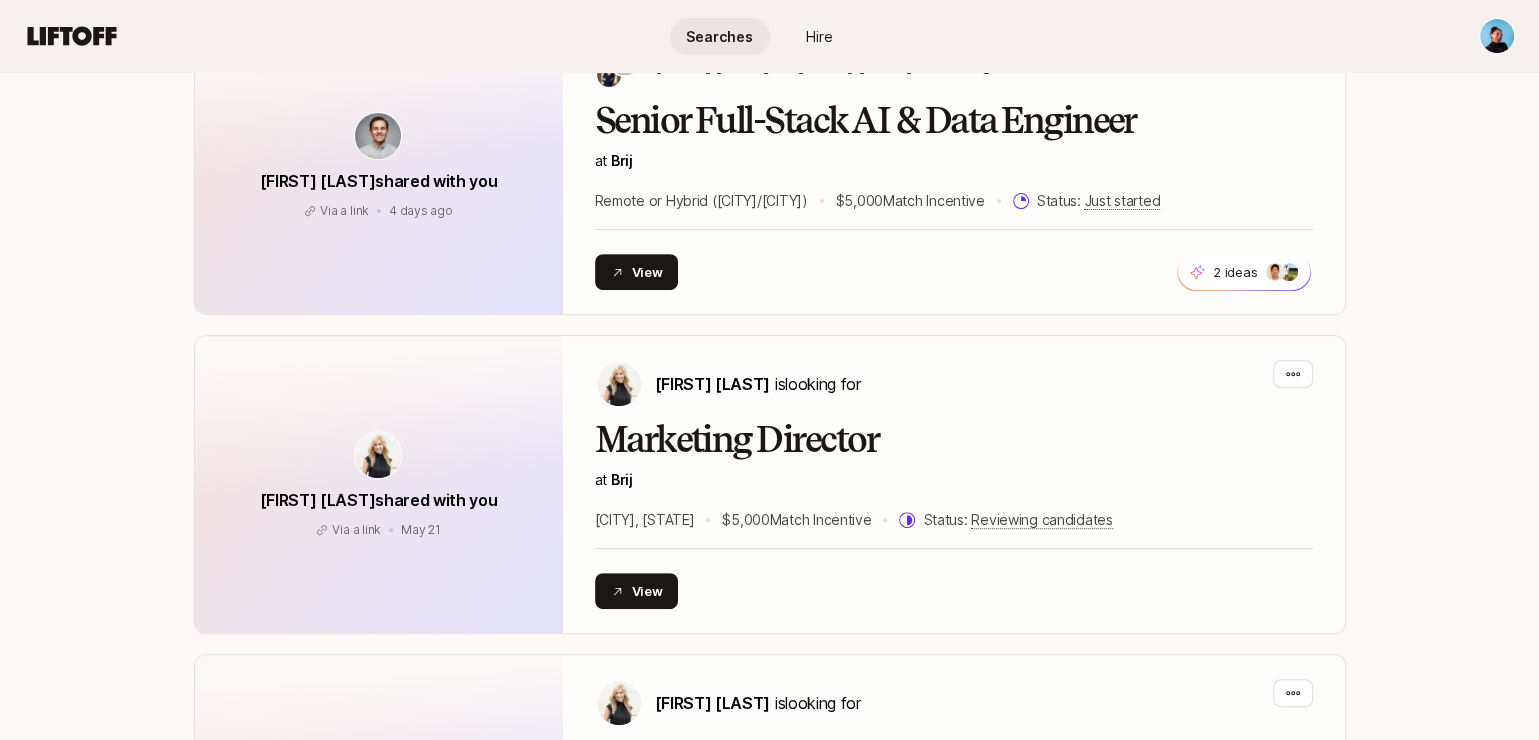 scroll, scrollTop: 558, scrollLeft: 0, axis: vertical 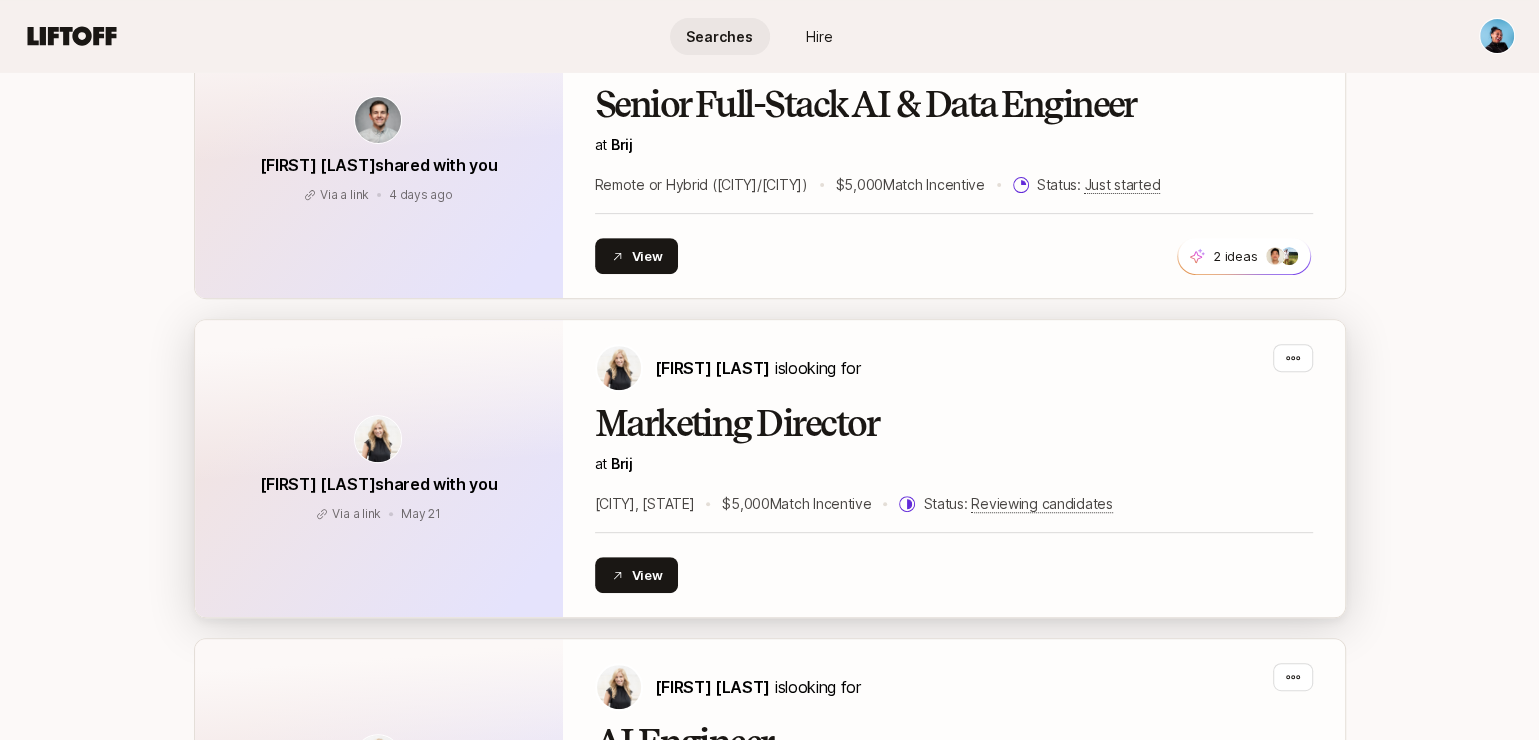 type on "brij" 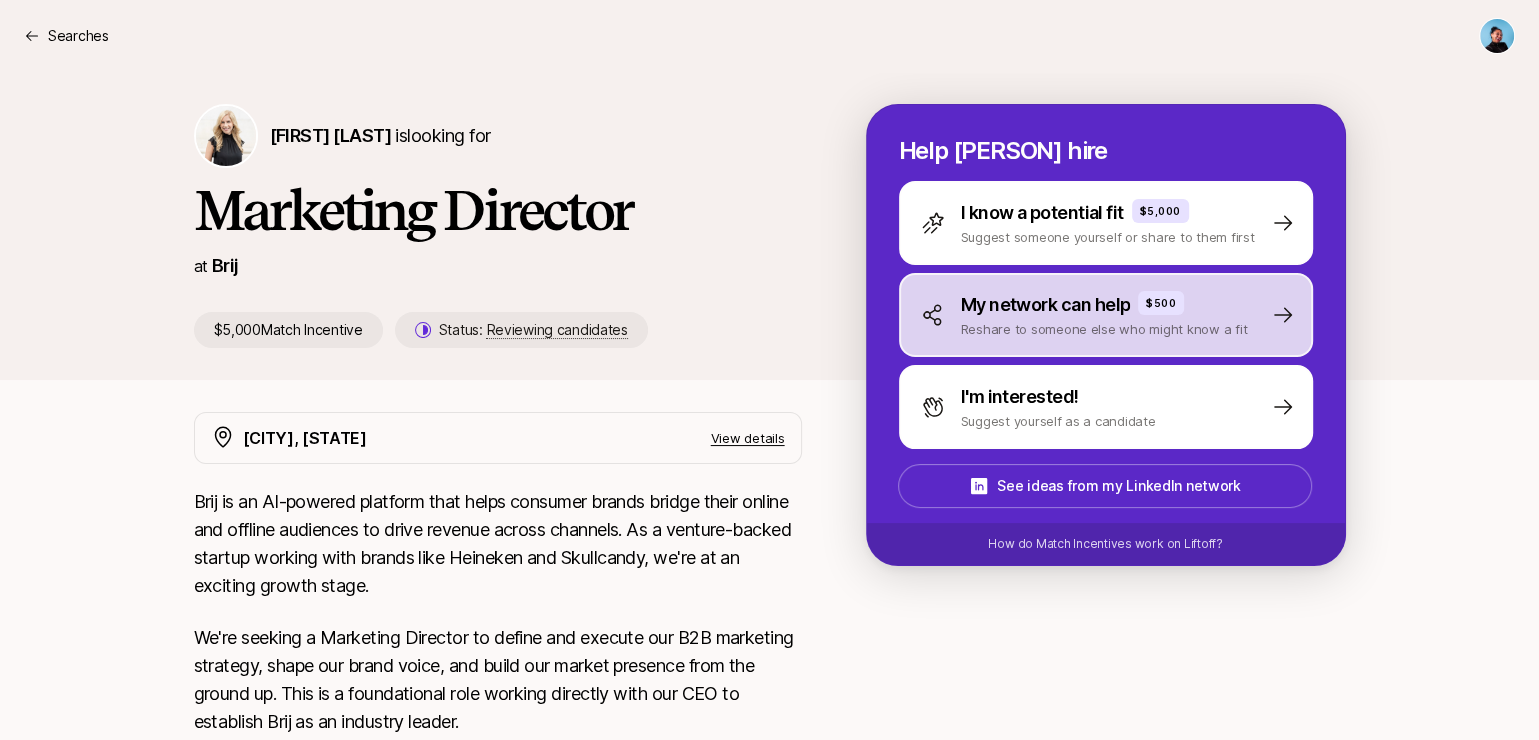 click on "My network can help $500 Reshare to someone else who might know a fit" at bounding box center (1106, 315) 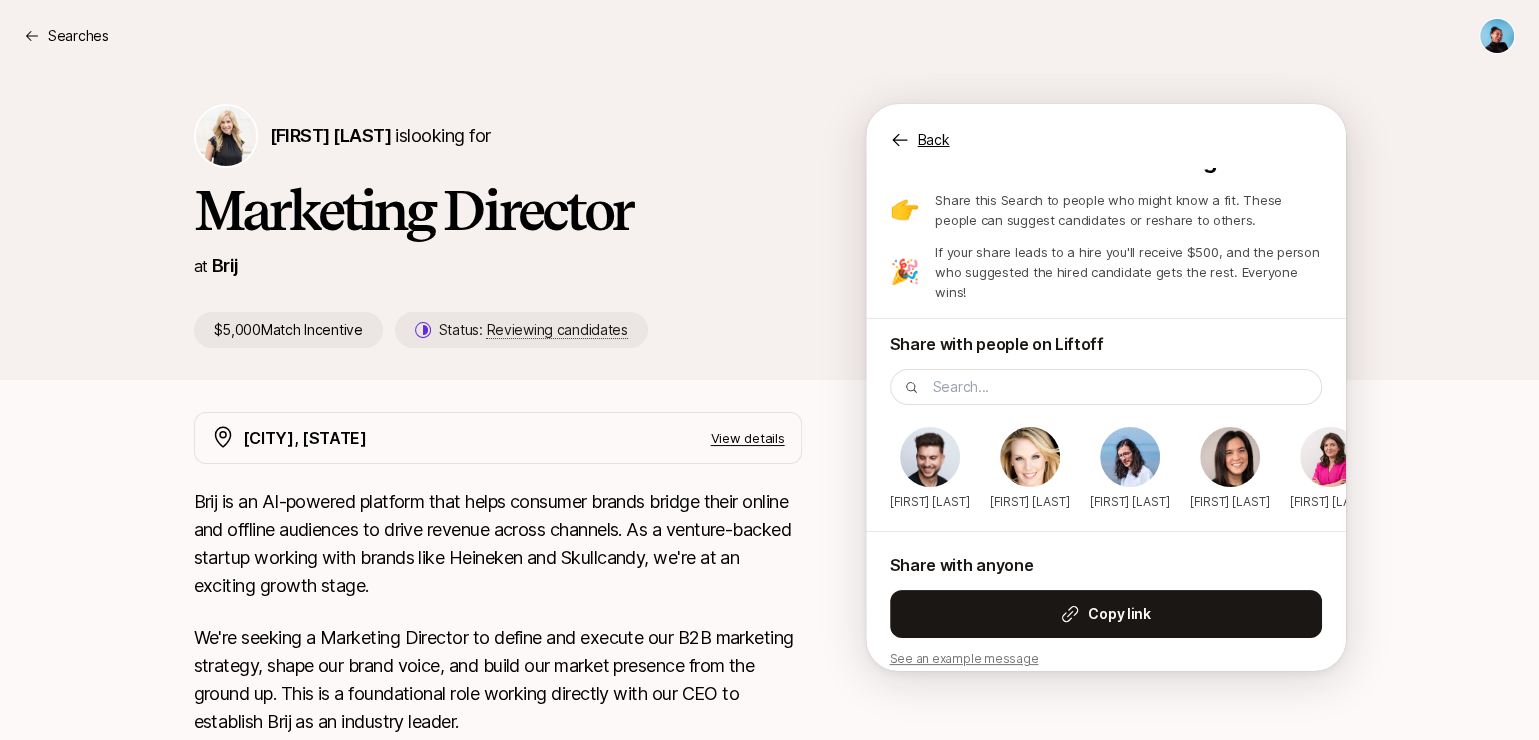scroll, scrollTop: 0, scrollLeft: 0, axis: both 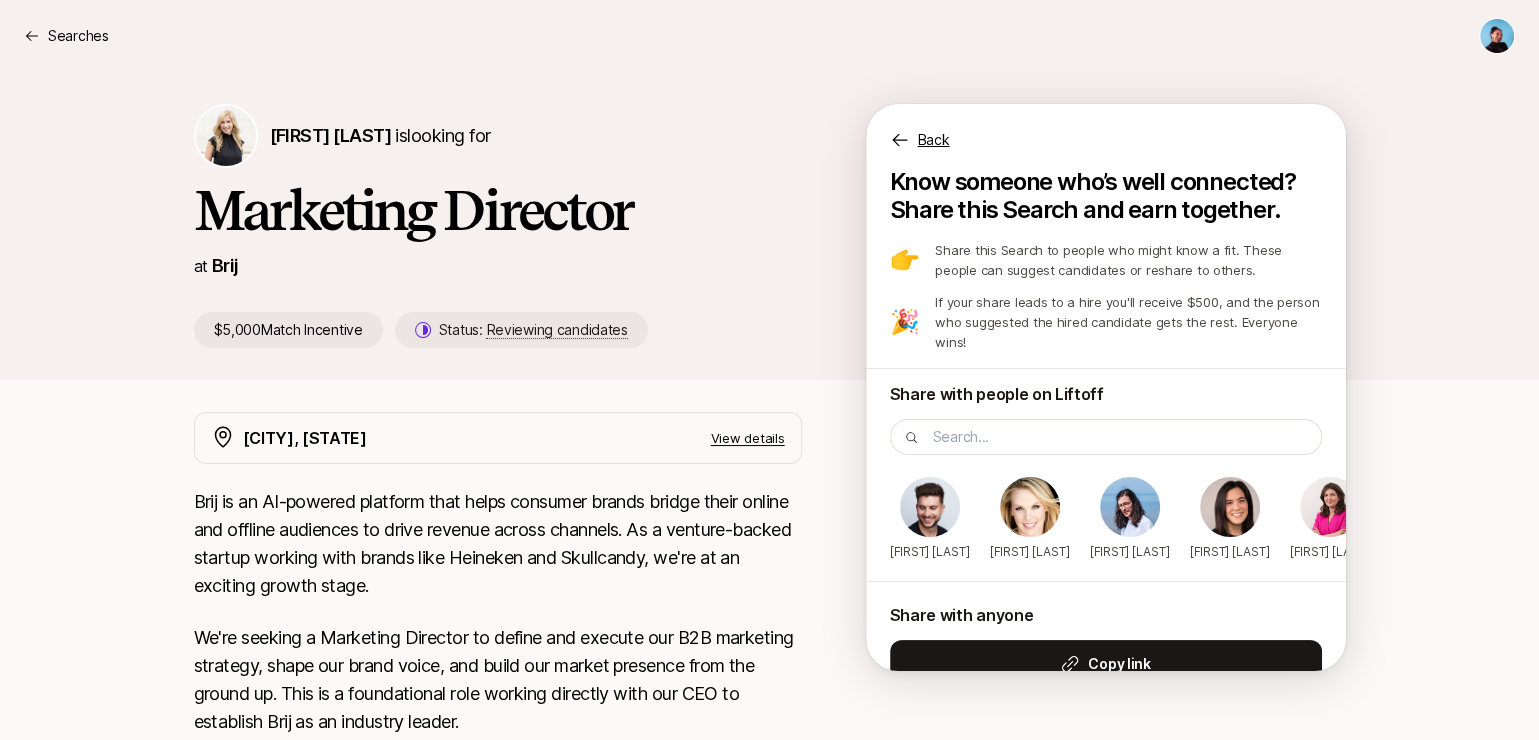 click on "Back" at bounding box center [934, 140] 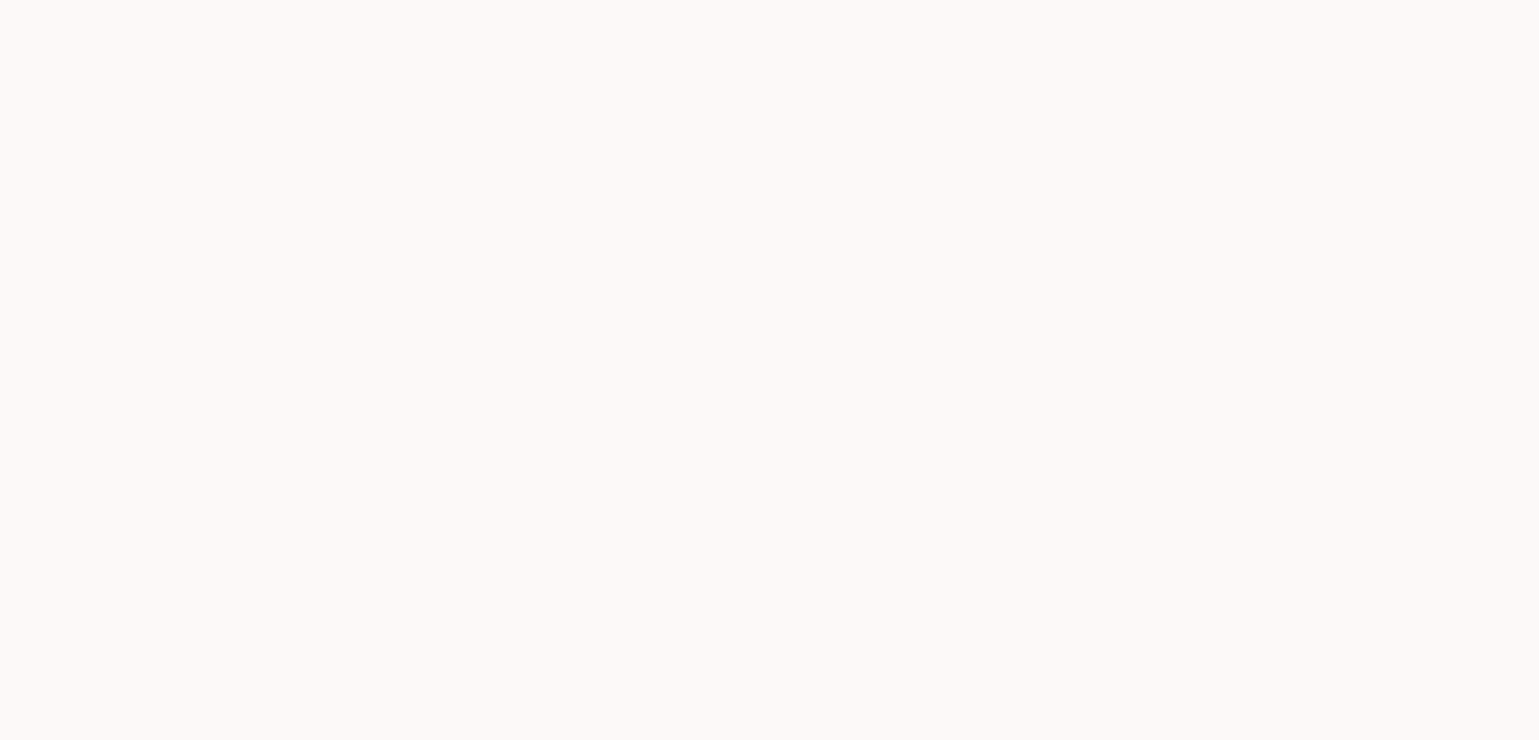 scroll, scrollTop: 0, scrollLeft: 0, axis: both 